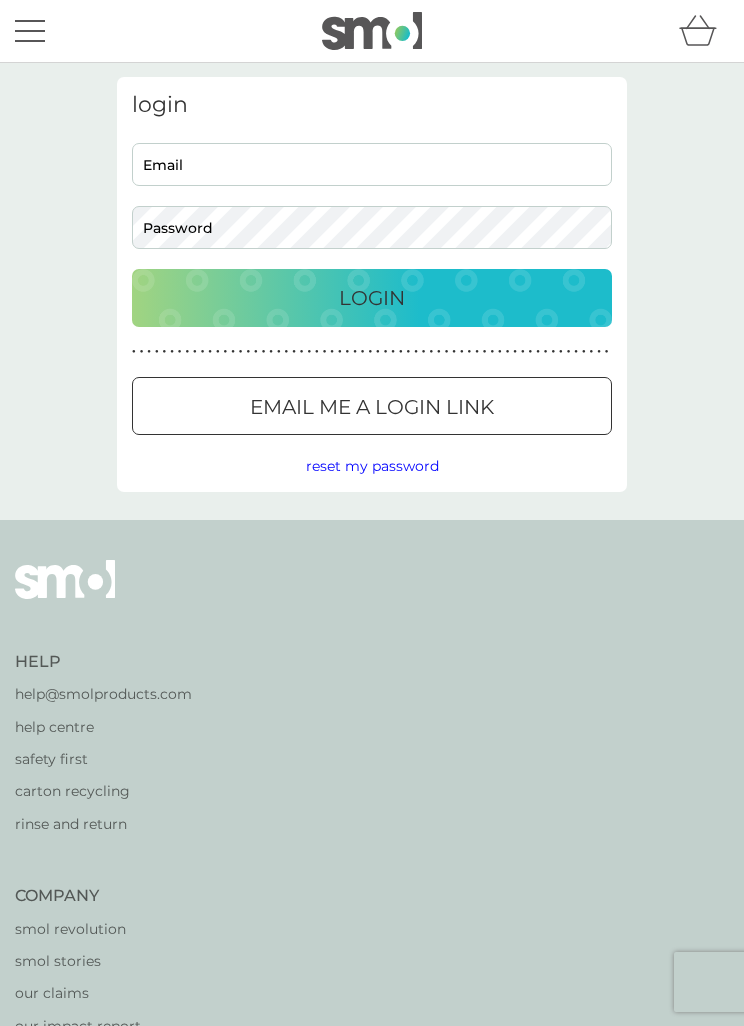 scroll, scrollTop: 0, scrollLeft: 0, axis: both 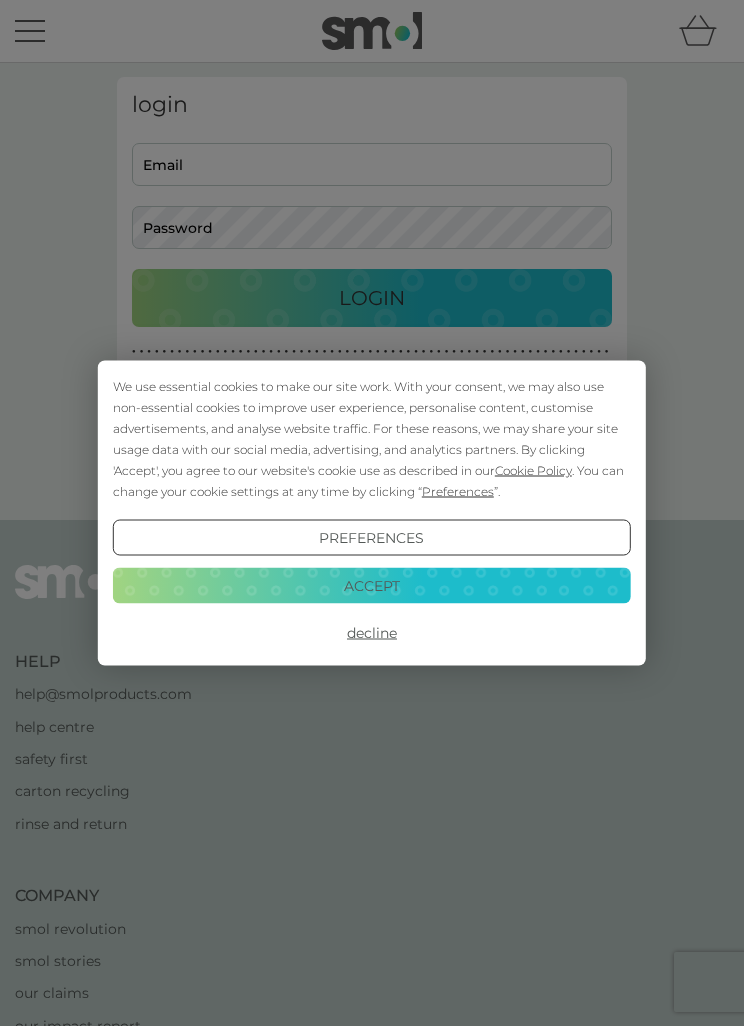click on "We use essential cookies to make our site work. With your consent, we may also use non-essential cookies to improve user experience, personalise content, customise advertisements, and analyse website traffic. For these reasons, we may share your site usage data with our social media, advertising, and analytics partners. By clicking 'Accept', you agree to our website's cookie use as described in our  Cookie Policy . You can change your cookie settings at any time by clicking “ Preferences ”. Preferences Decline Accept" at bounding box center (372, 513) 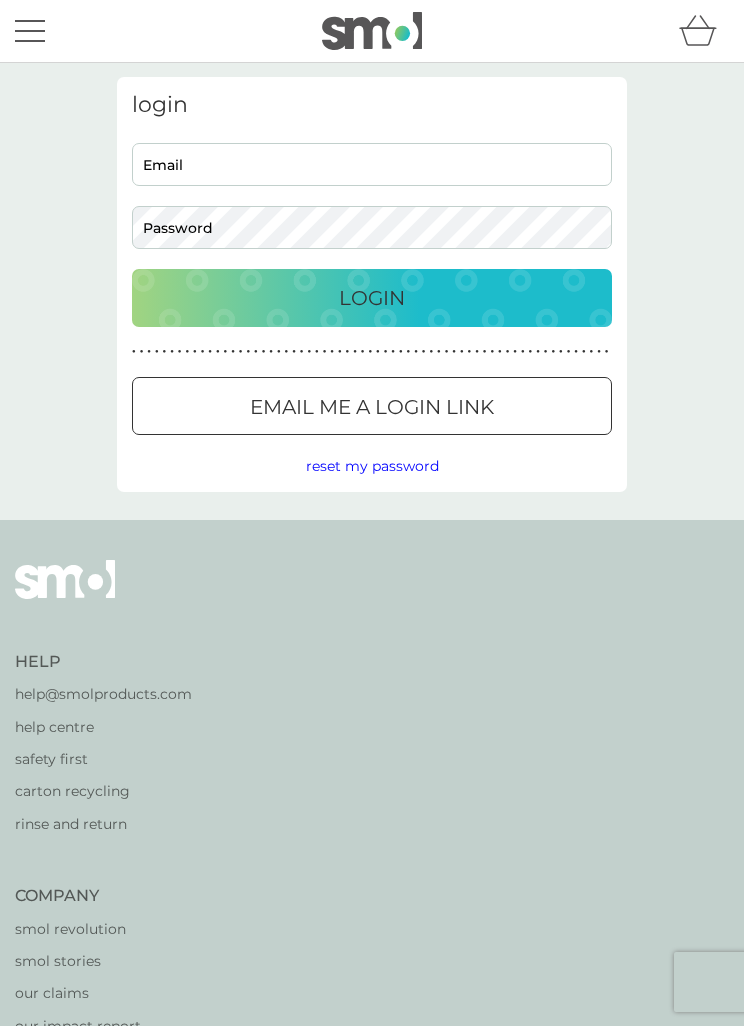 click on "Email" at bounding box center (372, 164) 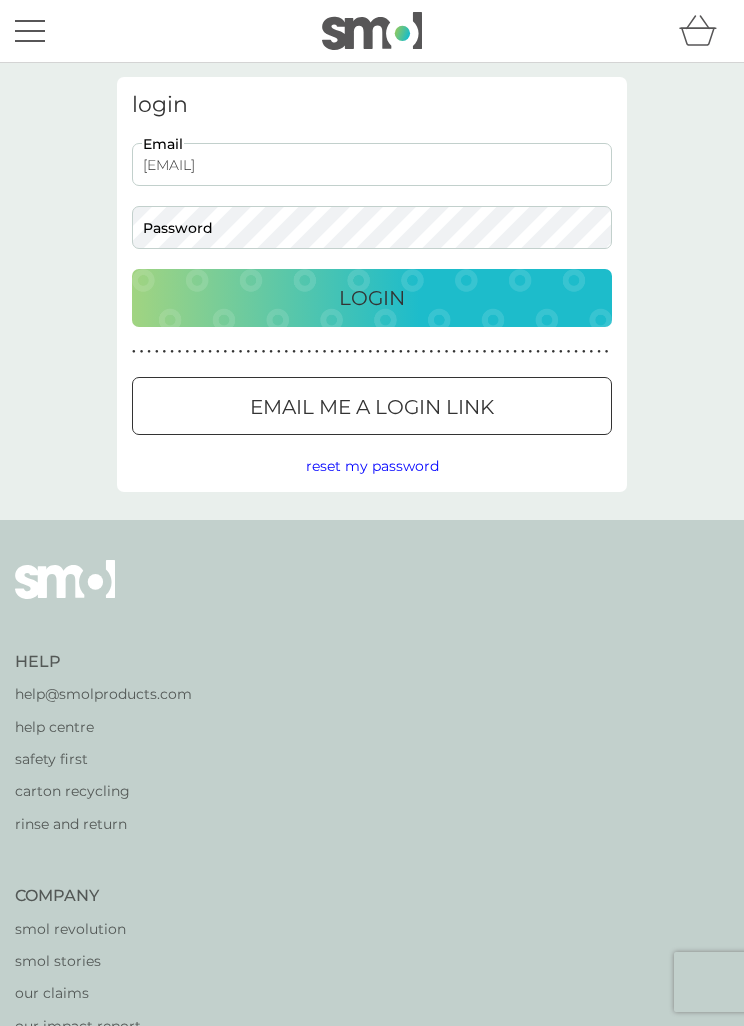 type on "[EMAIL]" 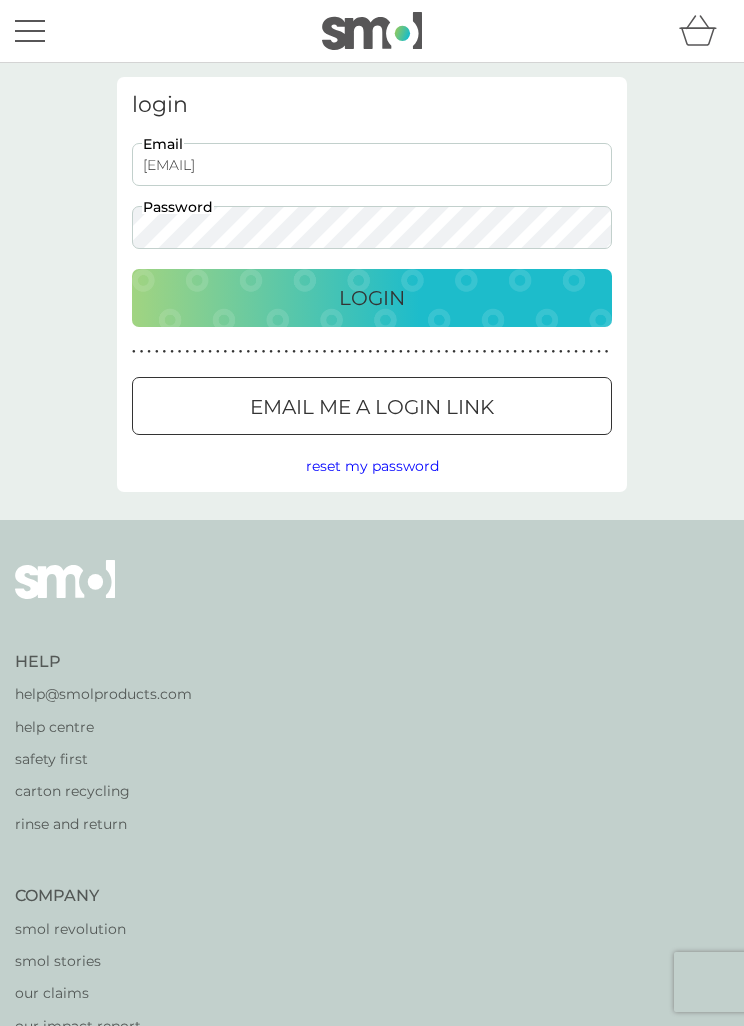 click on "Login" at bounding box center (372, 298) 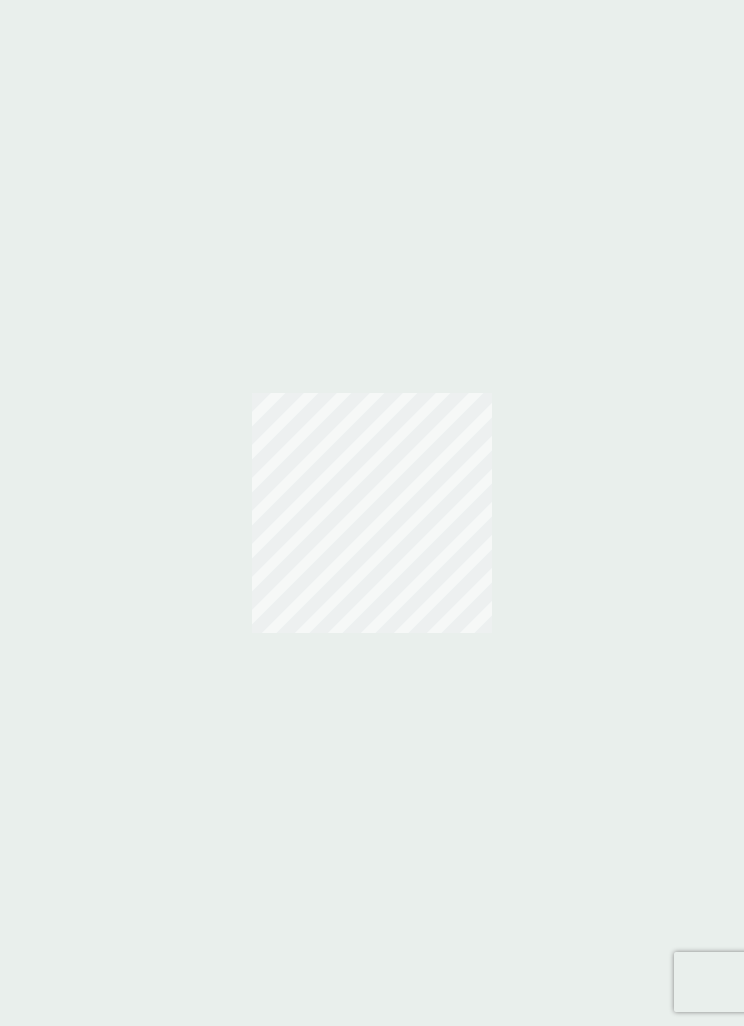 scroll, scrollTop: 0, scrollLeft: 0, axis: both 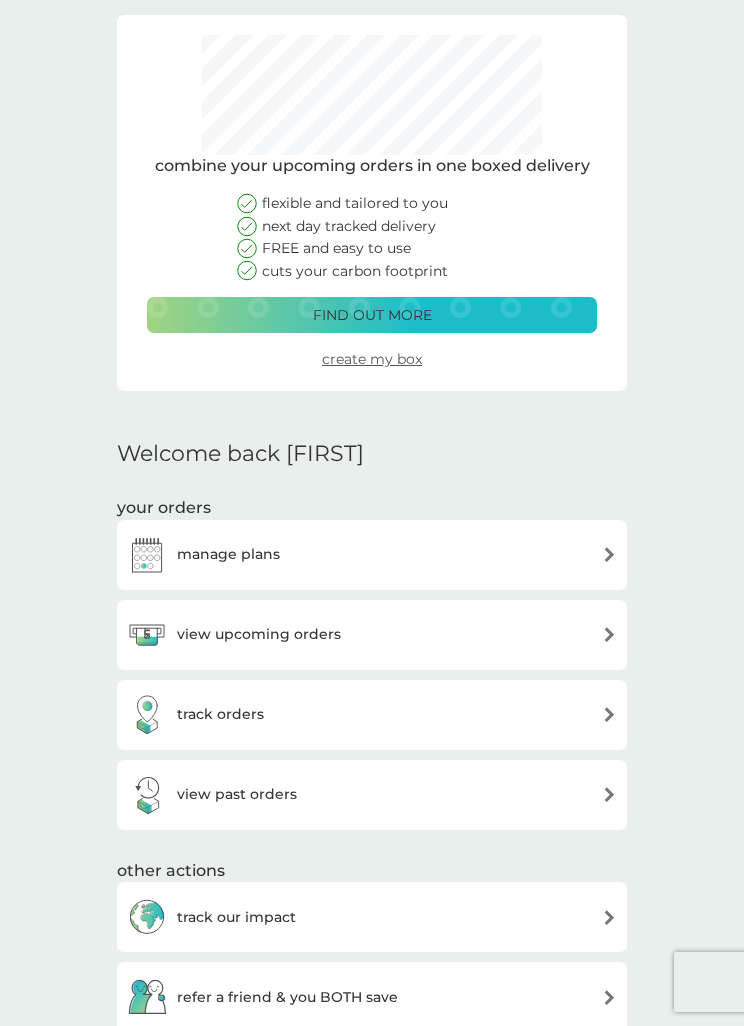 click on "view upcoming orders" at bounding box center (234, 635) 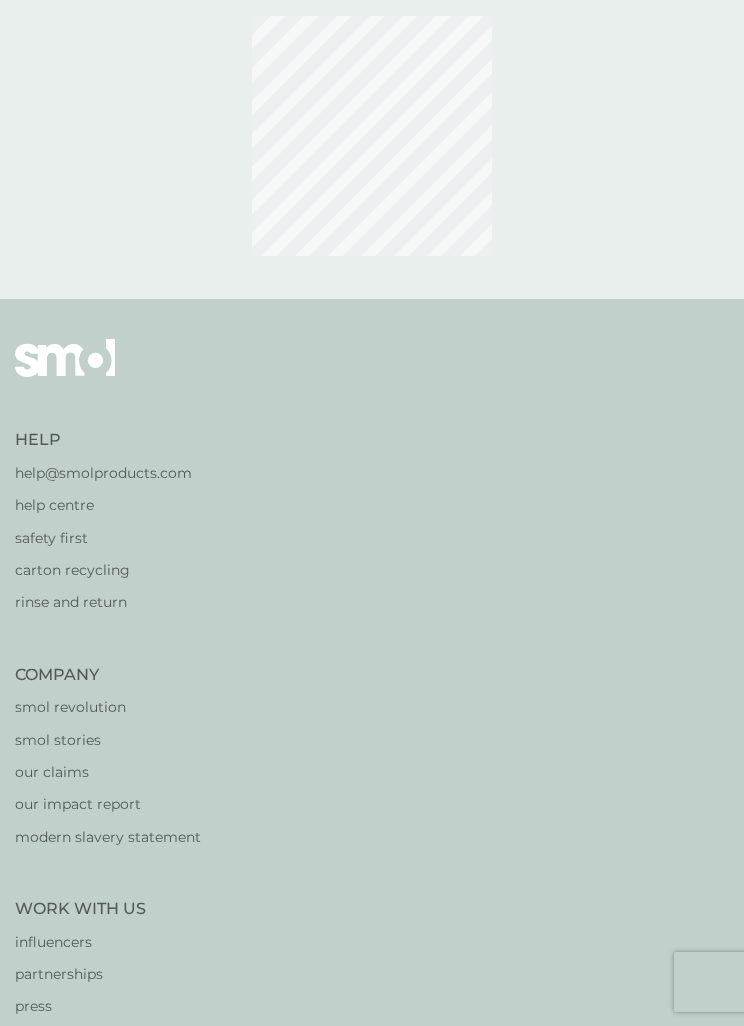 scroll, scrollTop: 0, scrollLeft: 0, axis: both 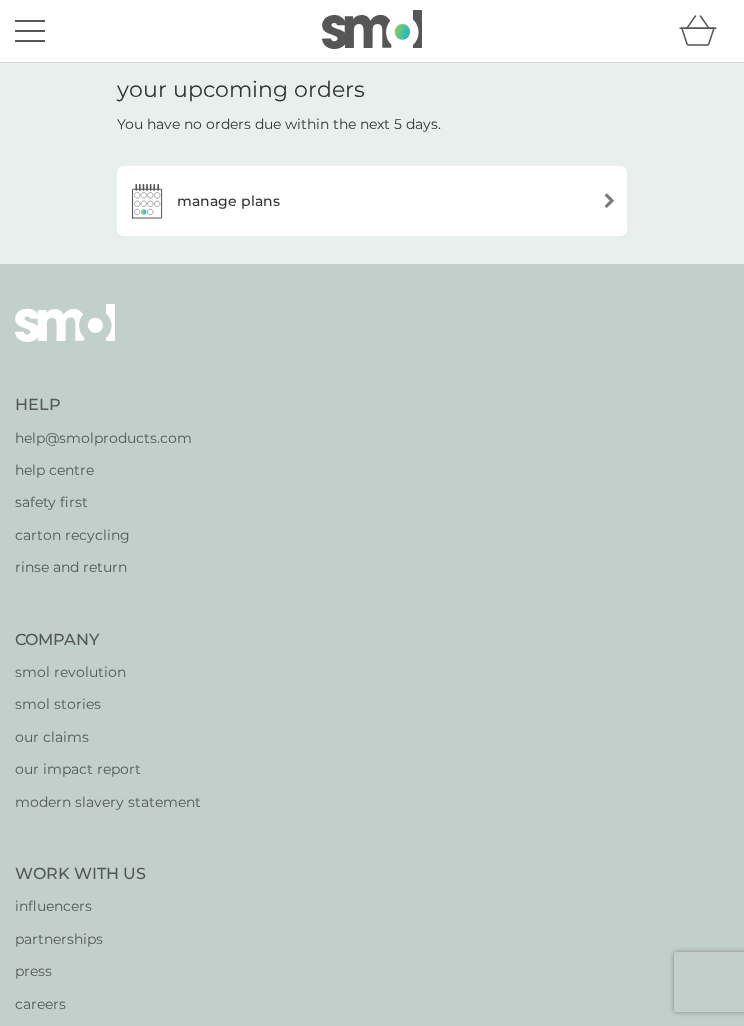 click at bounding box center (609, 200) 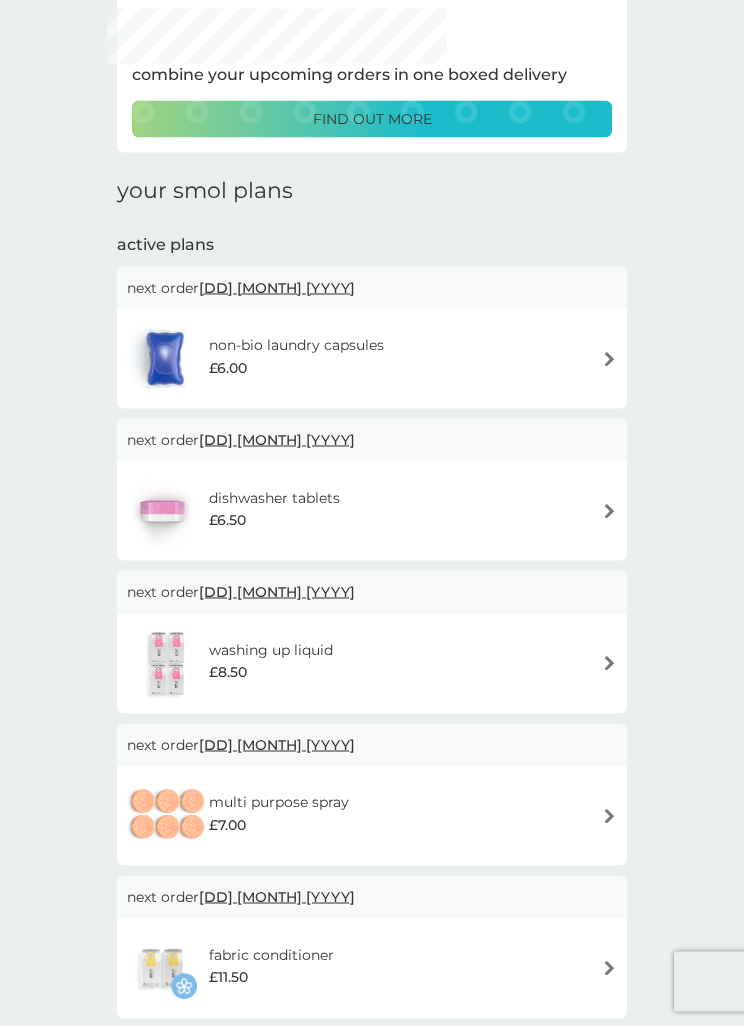 scroll, scrollTop: 106, scrollLeft: 0, axis: vertical 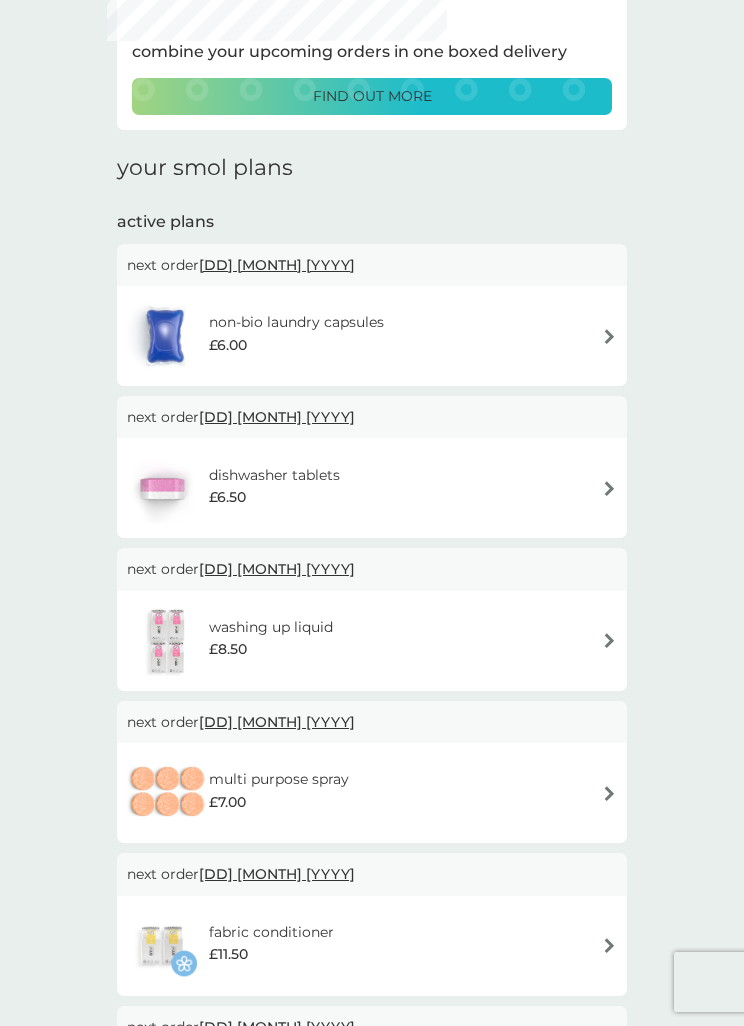 click at bounding box center [609, 640] 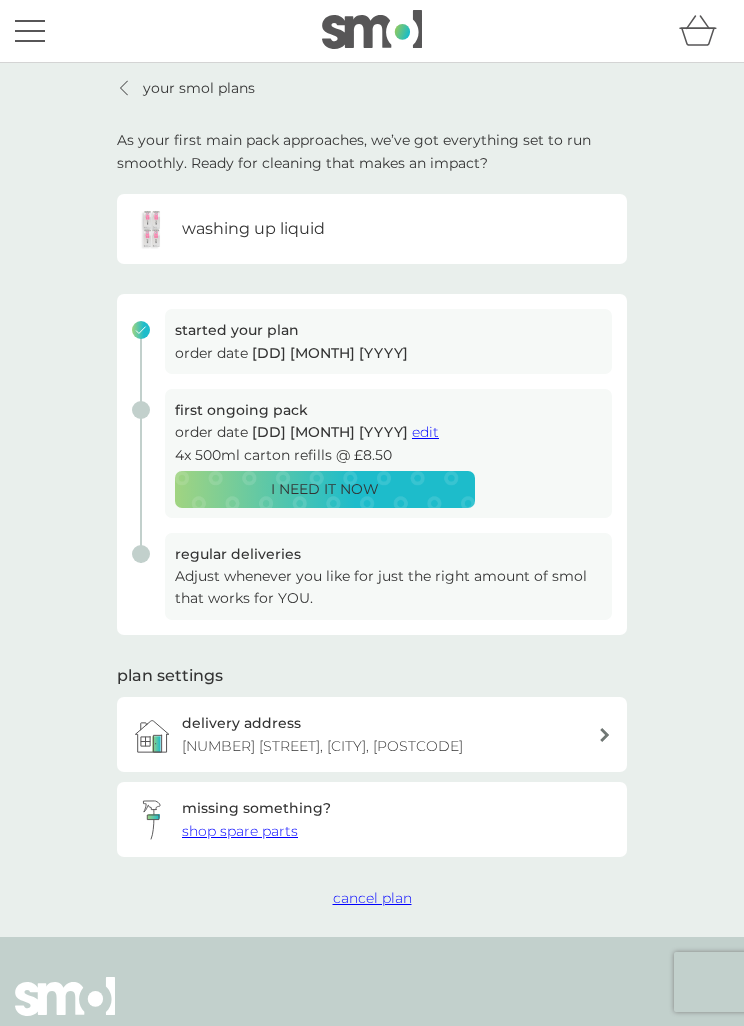 click at bounding box center [30, 31] 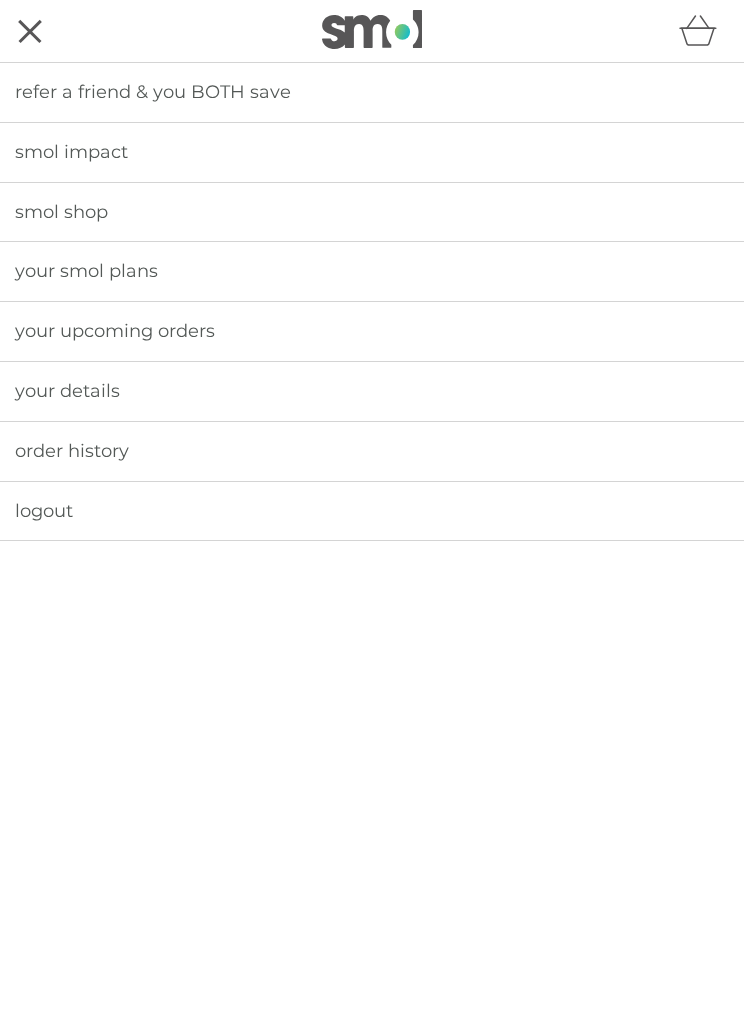 click on "your smol plans" at bounding box center [86, 271] 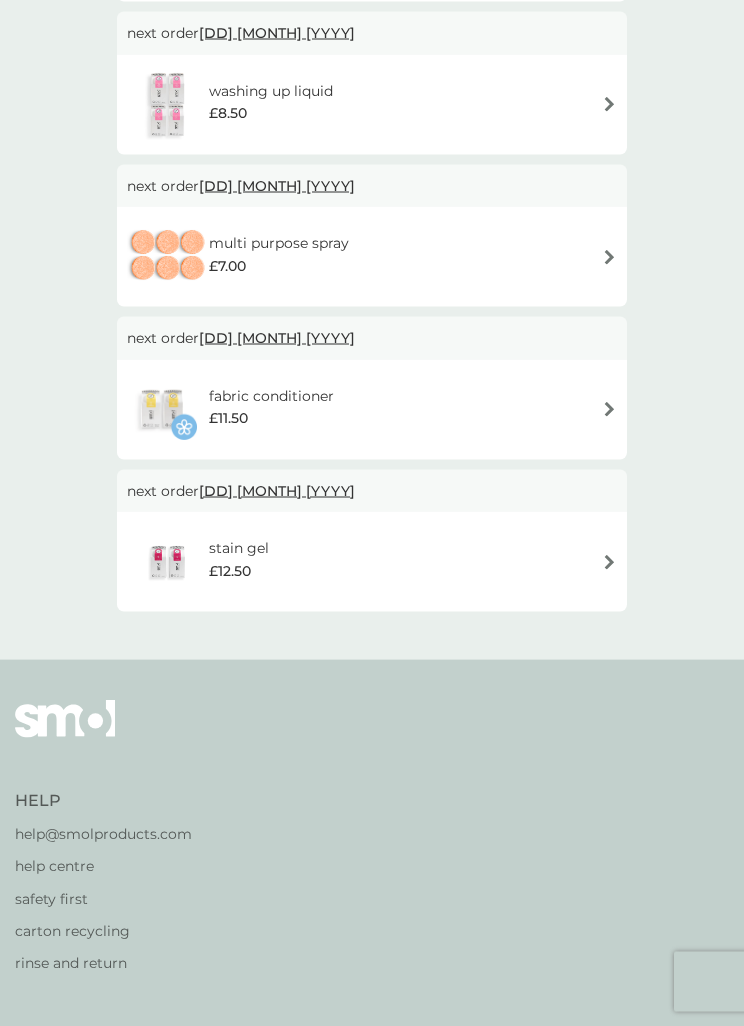 scroll, scrollTop: 636, scrollLeft: 0, axis: vertical 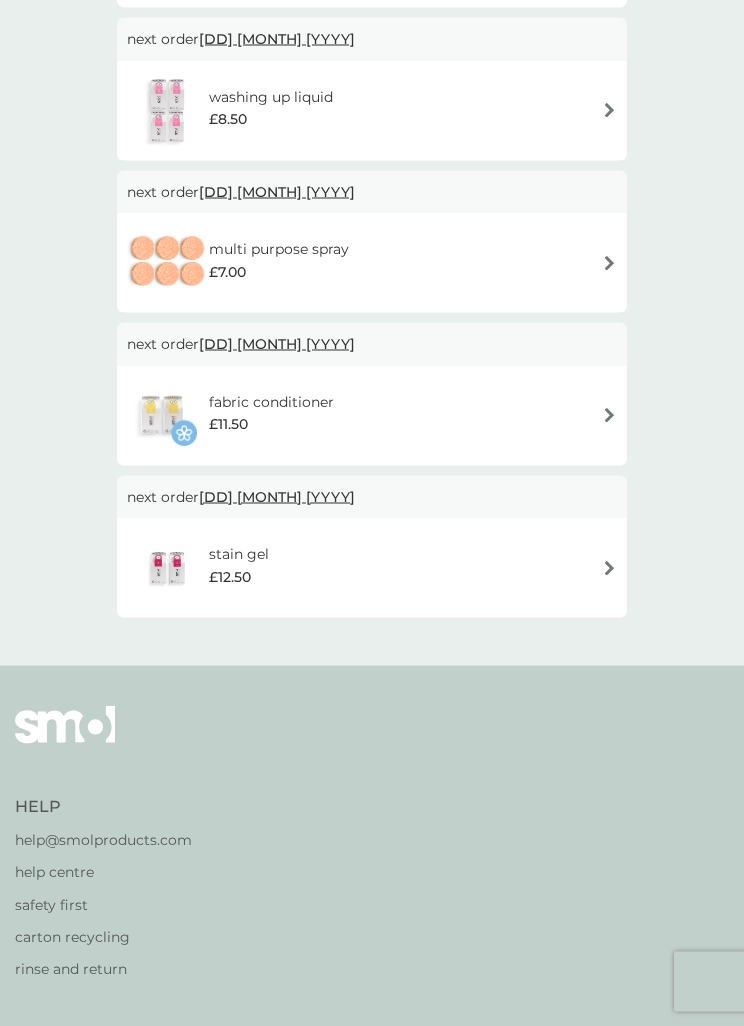 click on "stain gel £12.50" at bounding box center [372, 568] 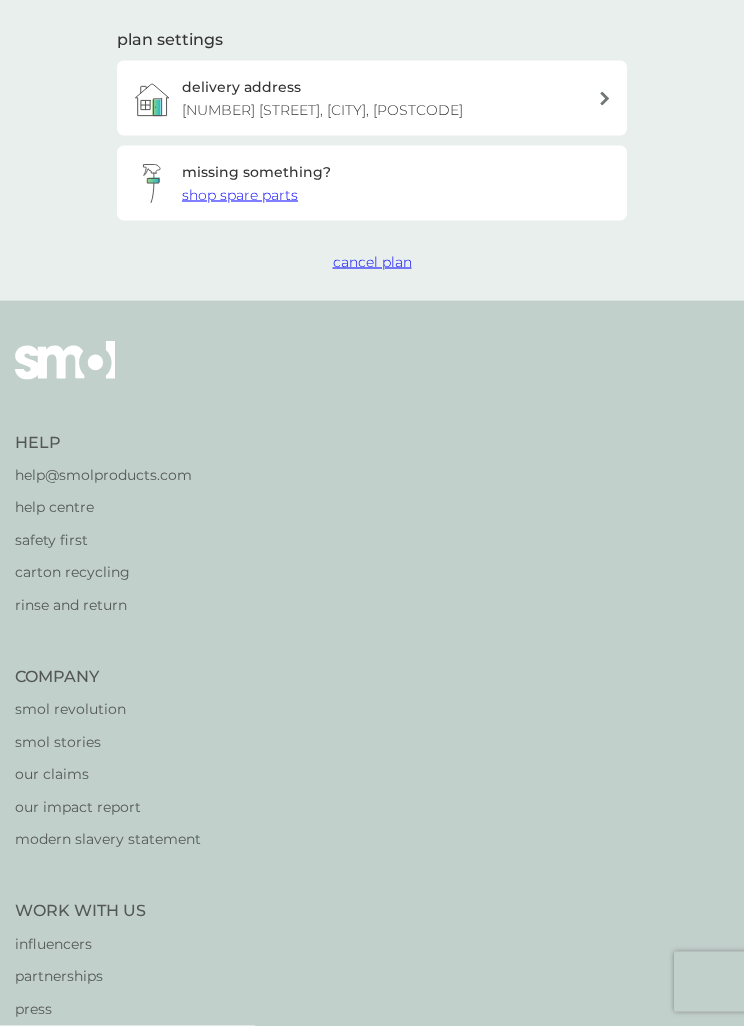 scroll, scrollTop: 0, scrollLeft: 0, axis: both 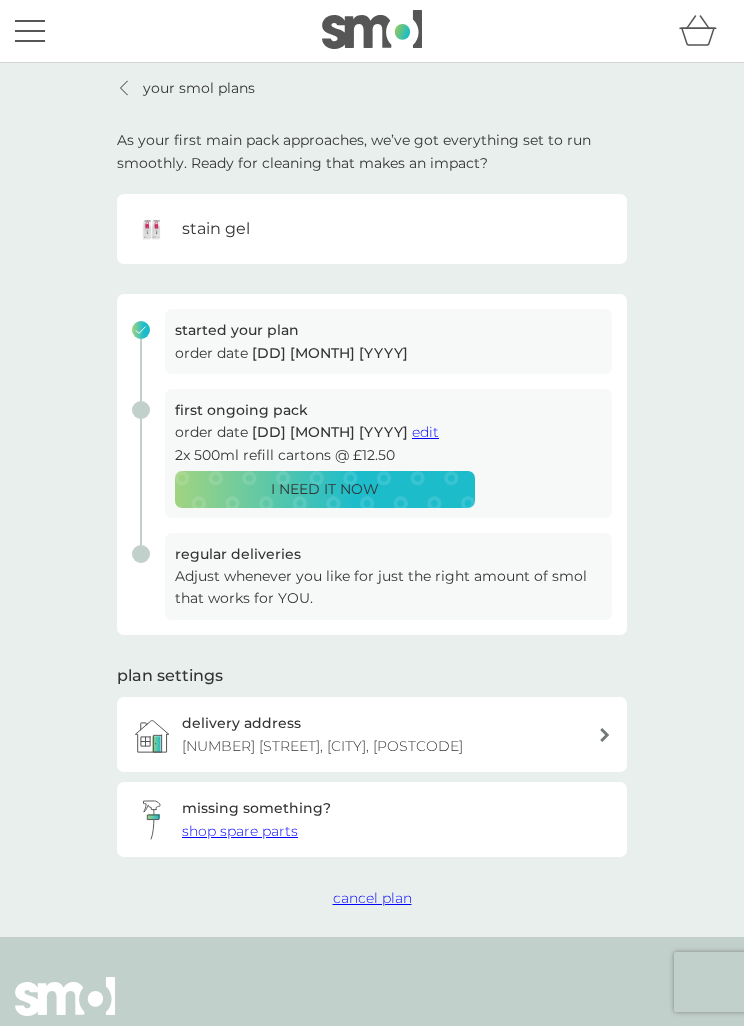 click on "shop spare parts" at bounding box center (240, 831) 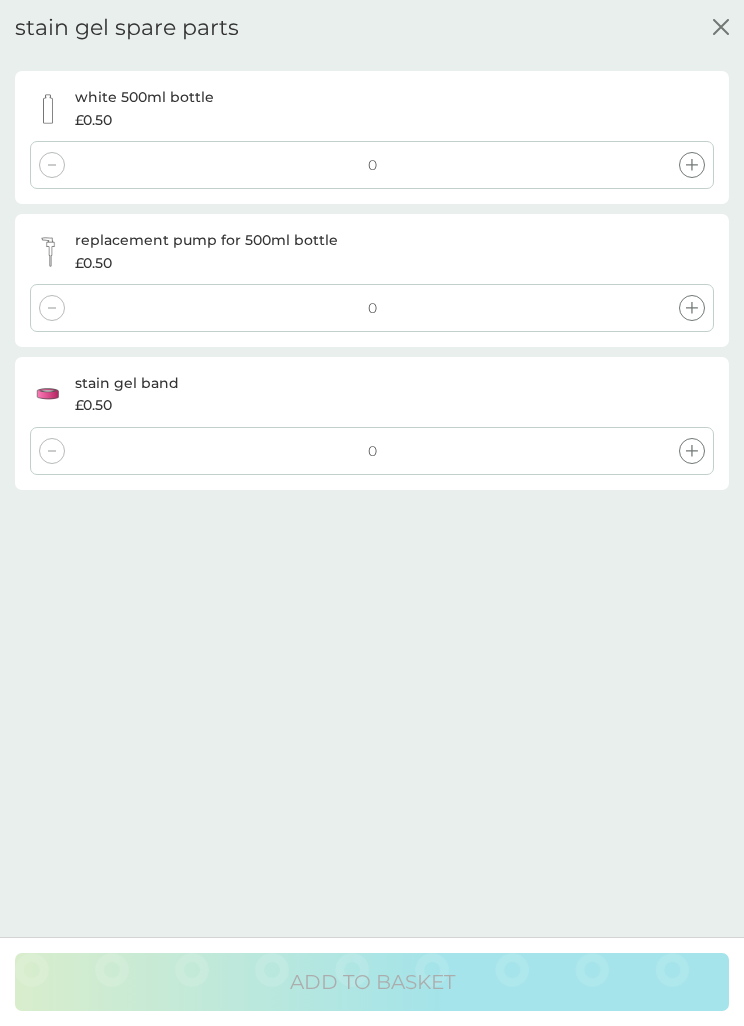 click on "close" 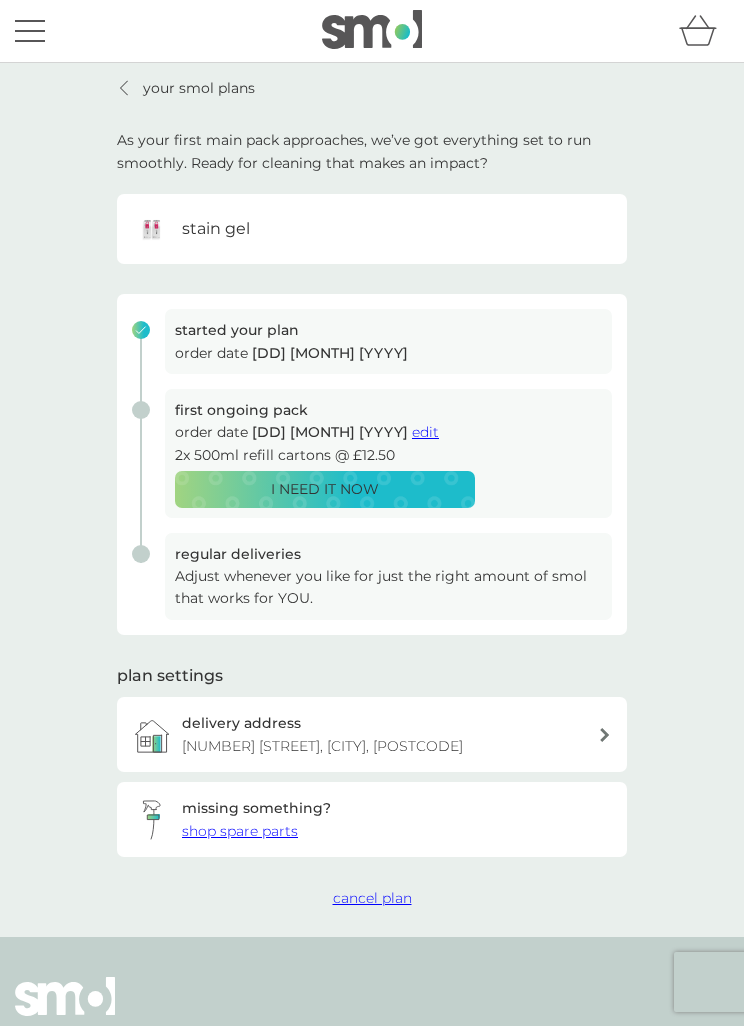 click on "Help" at bounding box center [103, 1079] 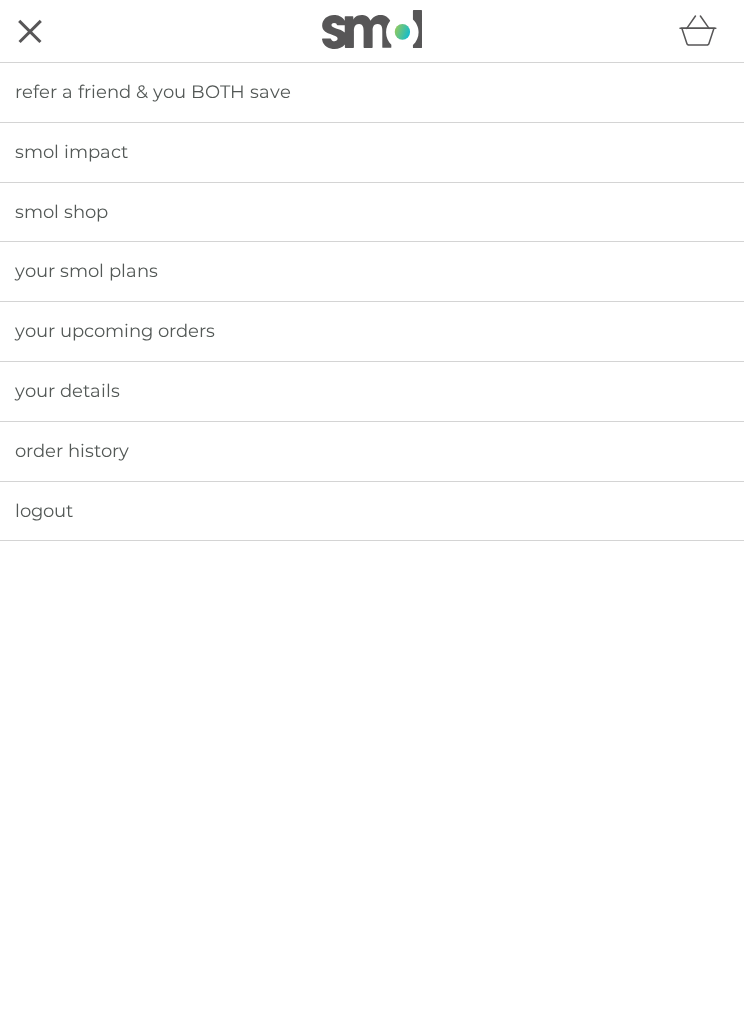 click on "smol shop" at bounding box center [372, 212] 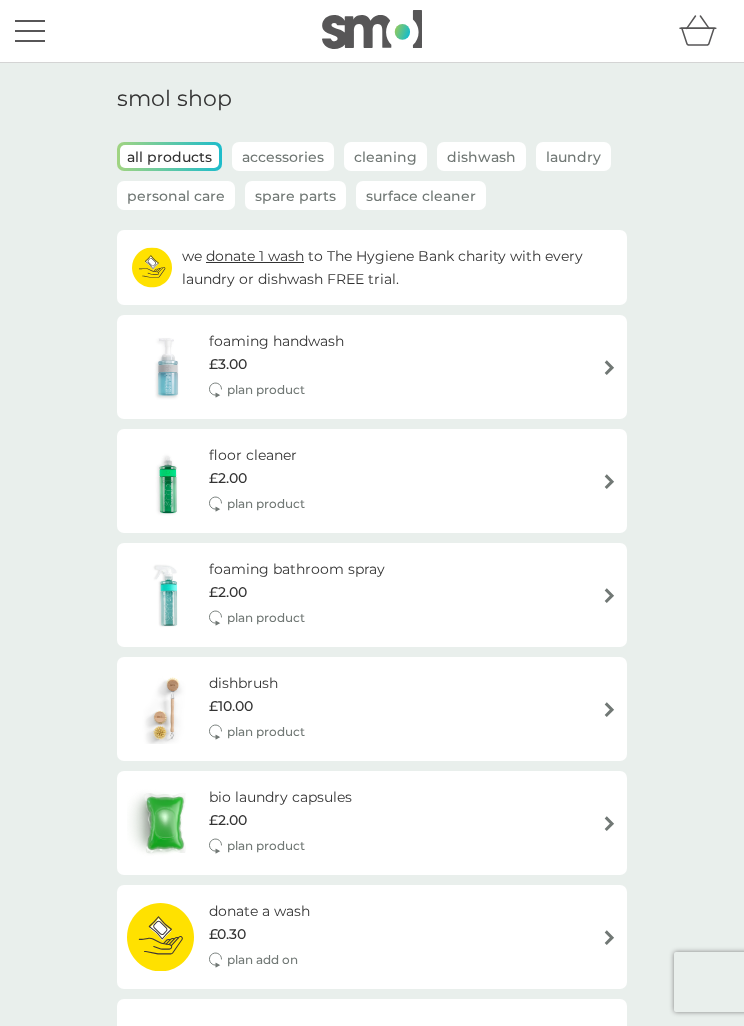 click on "foaming handwash £3.00 plan product" at bounding box center [372, 367] 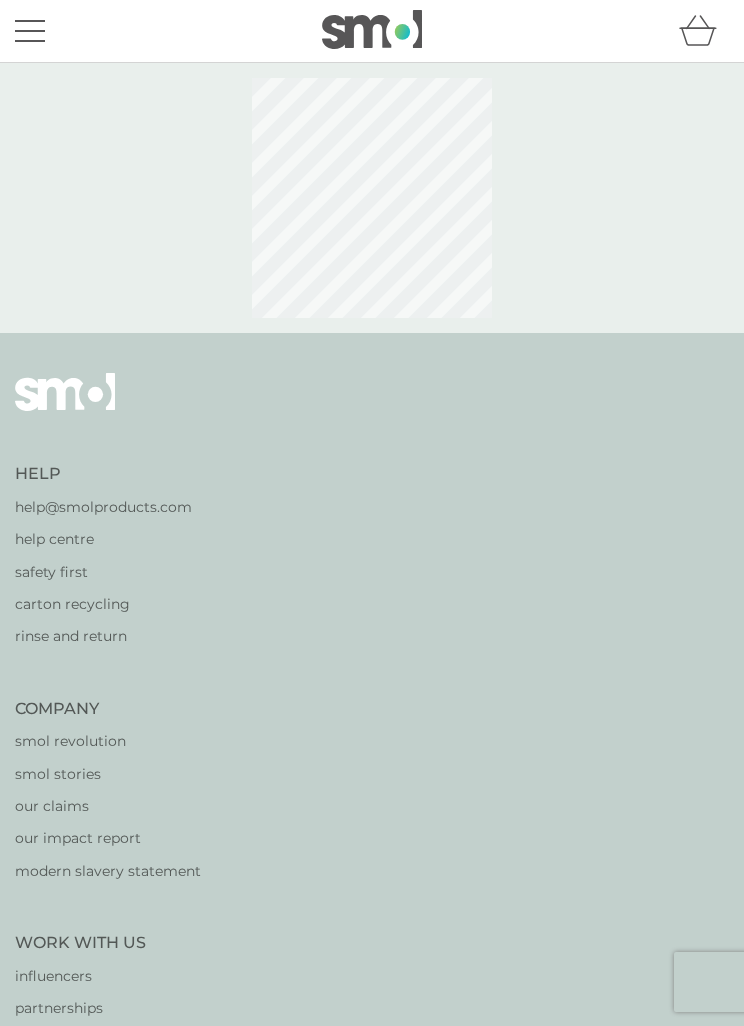 select on "119" 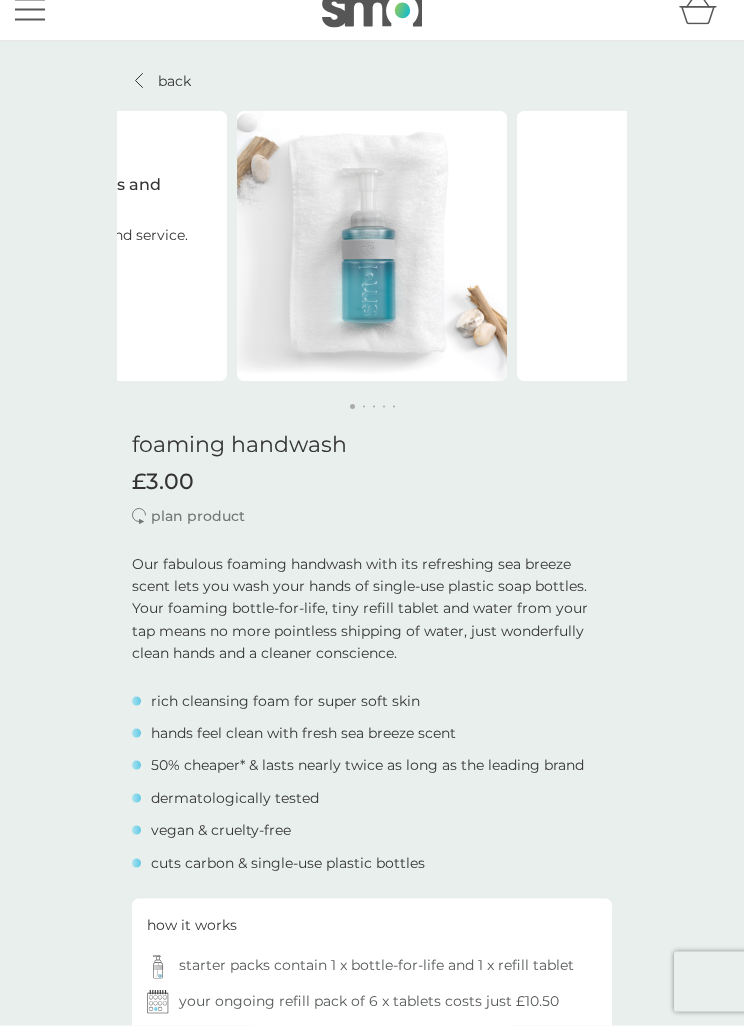 scroll, scrollTop: 0, scrollLeft: 0, axis: both 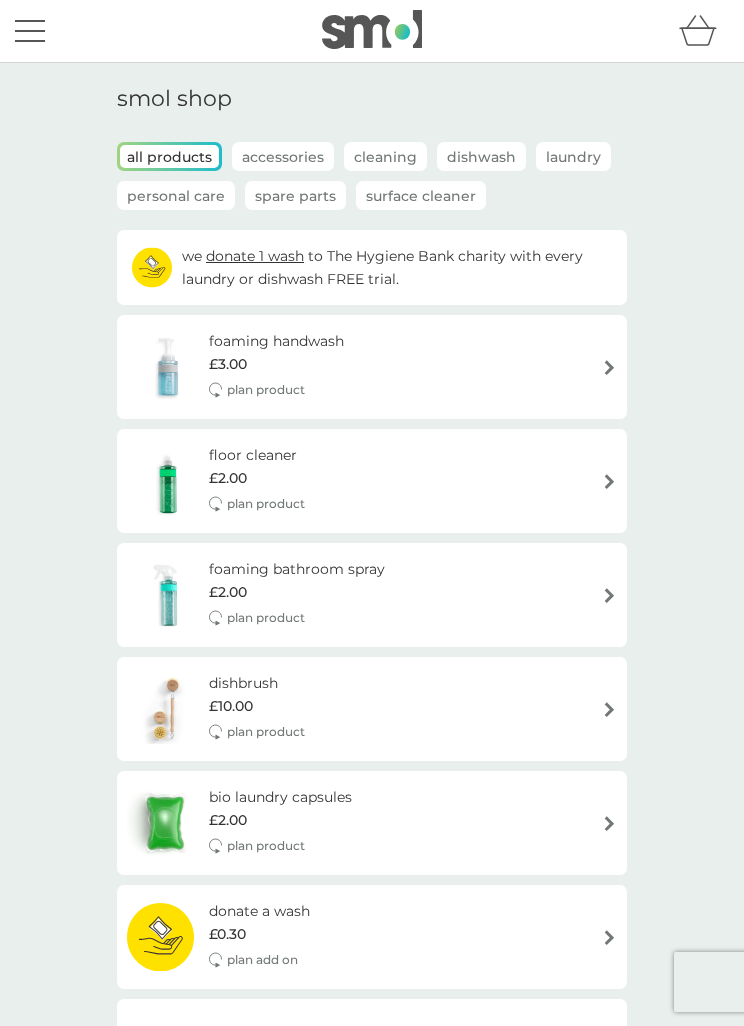 click at bounding box center (30, 31) 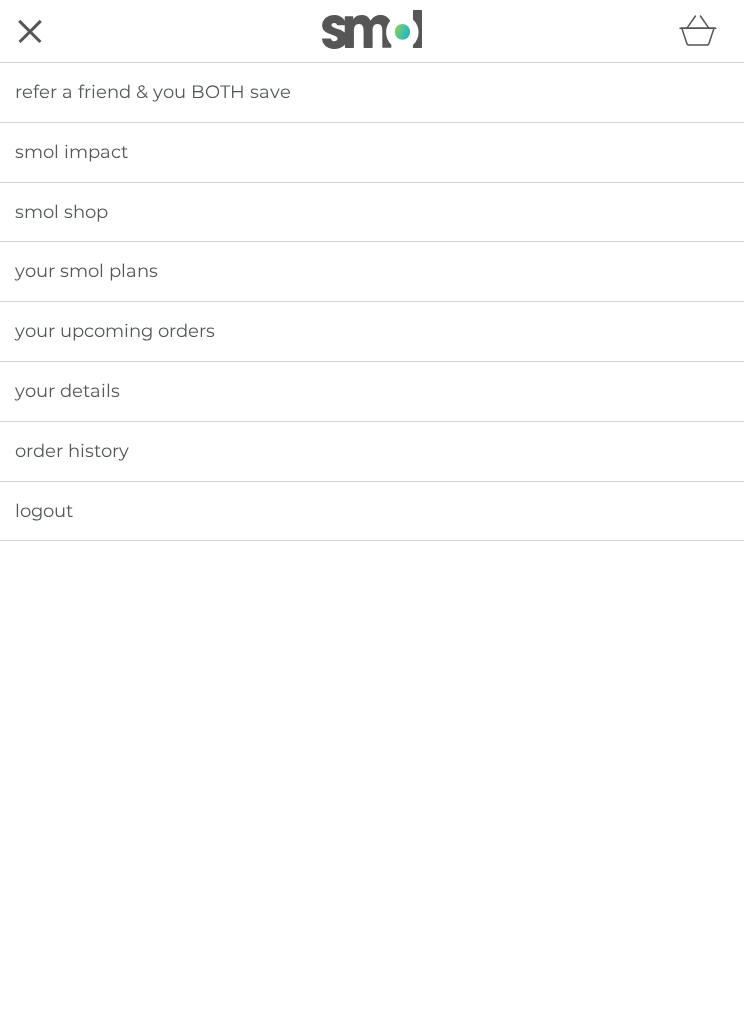 click on "your details" at bounding box center [67, 391] 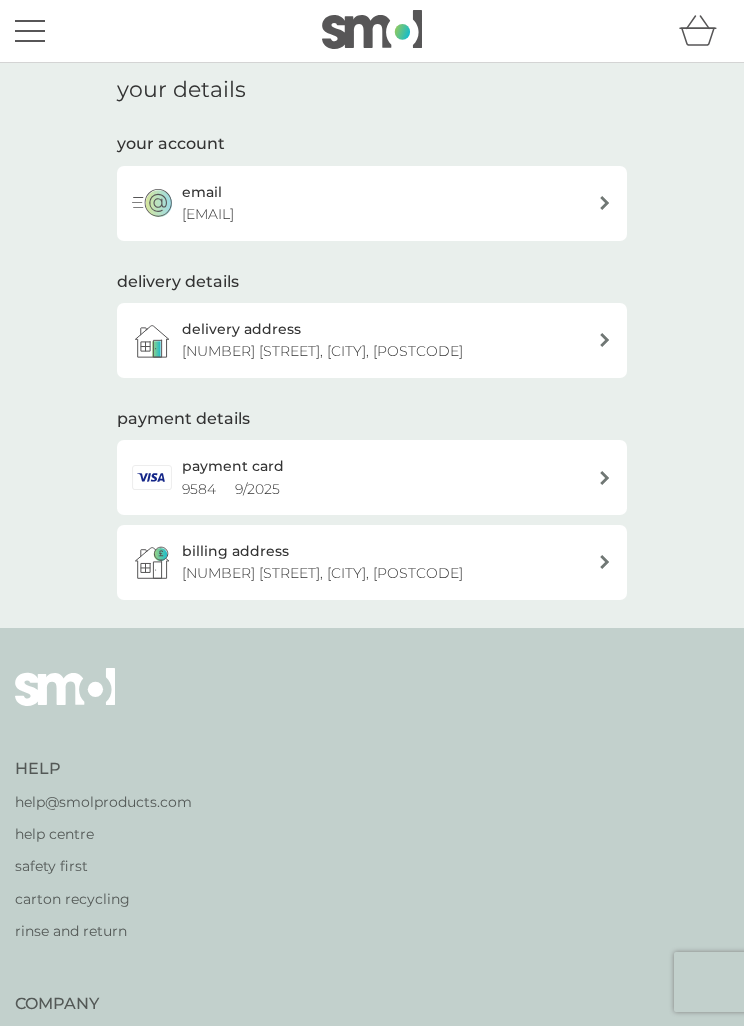 click at bounding box center [30, 21] 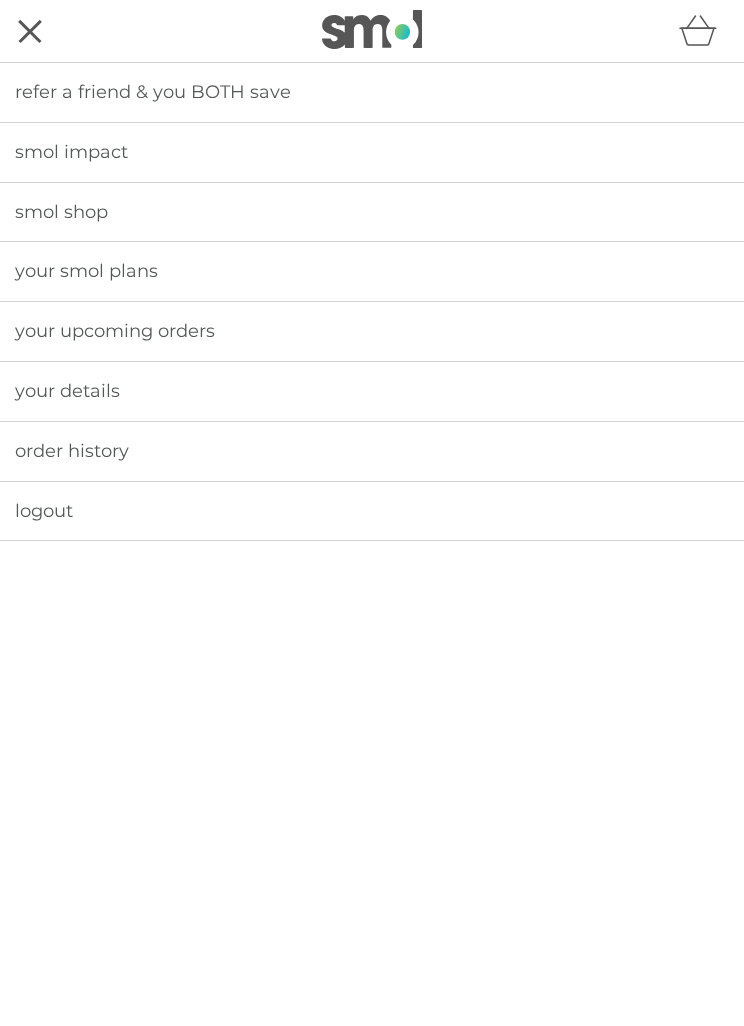 click on "your smol plans" at bounding box center (86, 271) 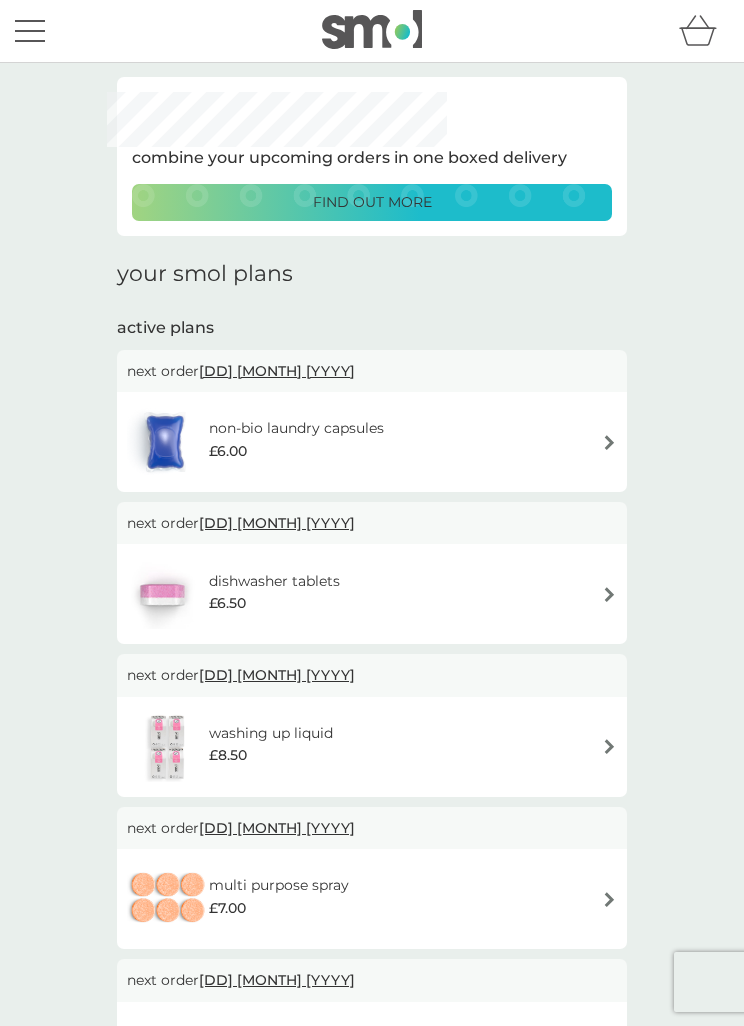 click on "find out more" at bounding box center [372, 202] 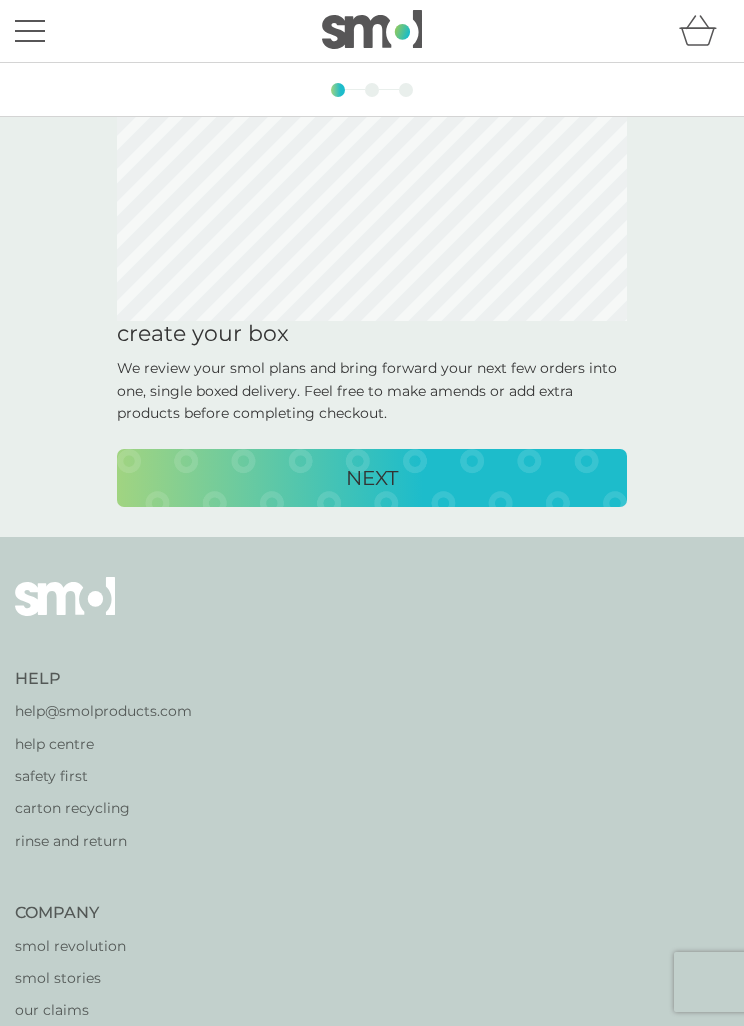 click on "NEXT" at bounding box center (372, 478) 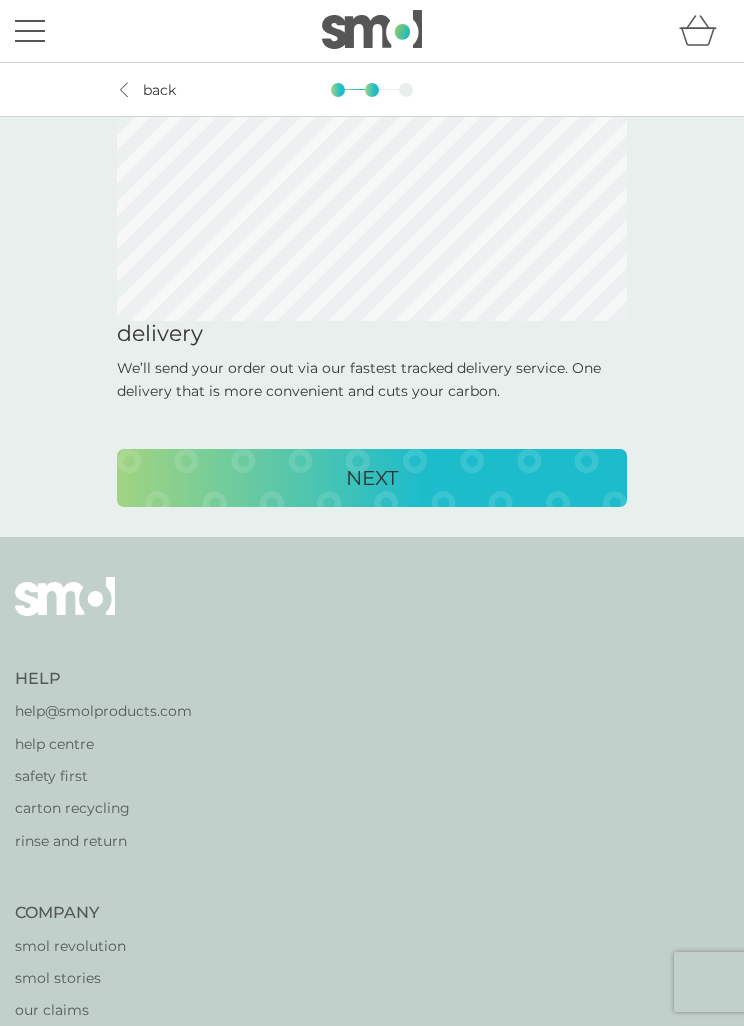 click on "NEXT" at bounding box center (372, 478) 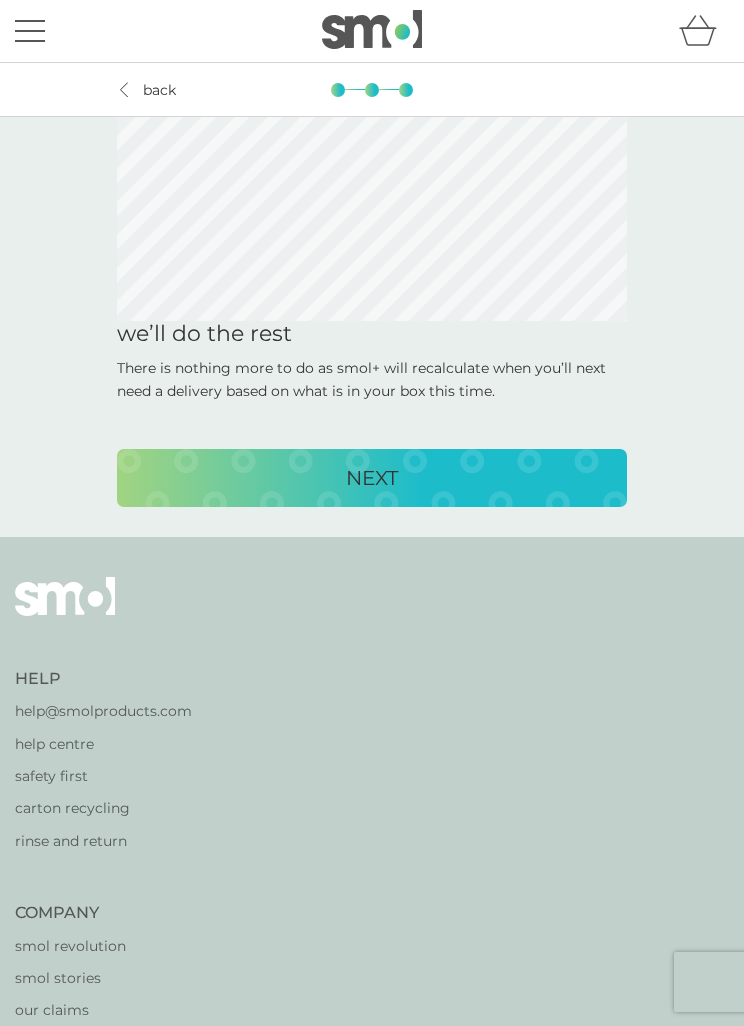 click on "NEXT" at bounding box center (372, 478) 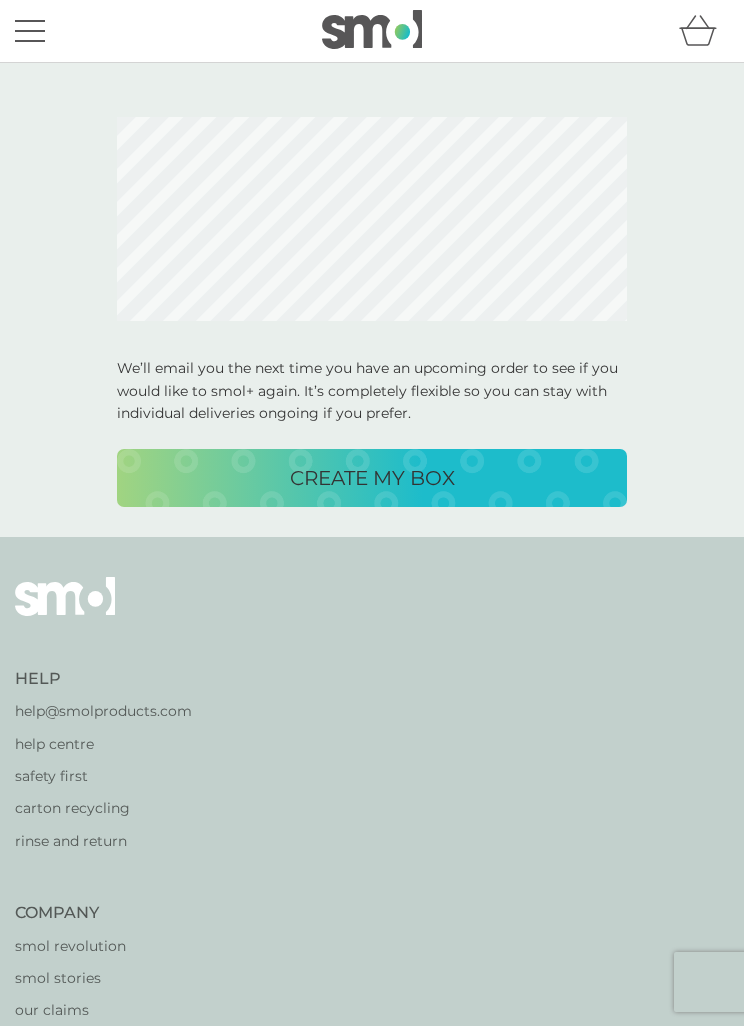 click on "CREATE MY BOX" at bounding box center [372, 478] 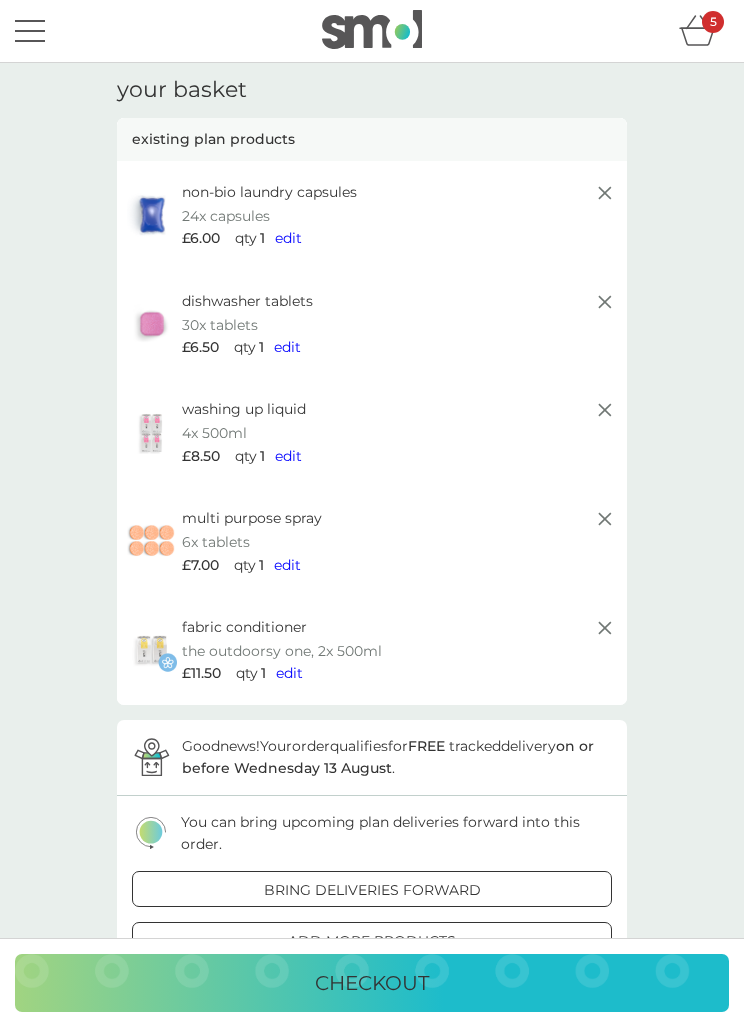 click 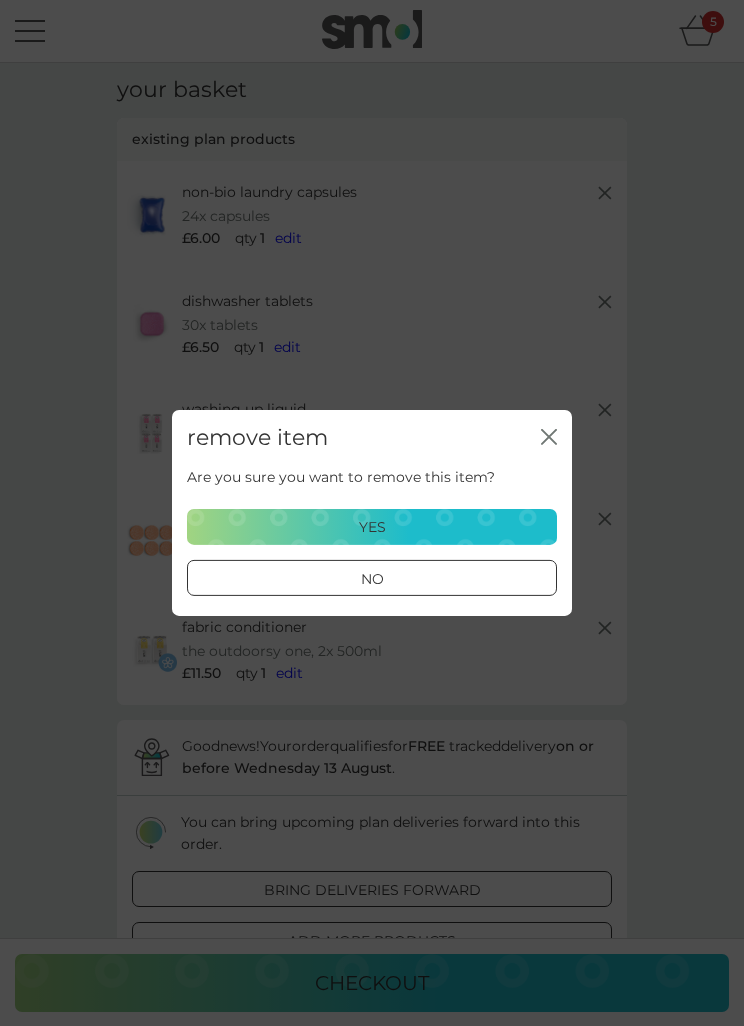 click on "yes" at bounding box center (372, 527) 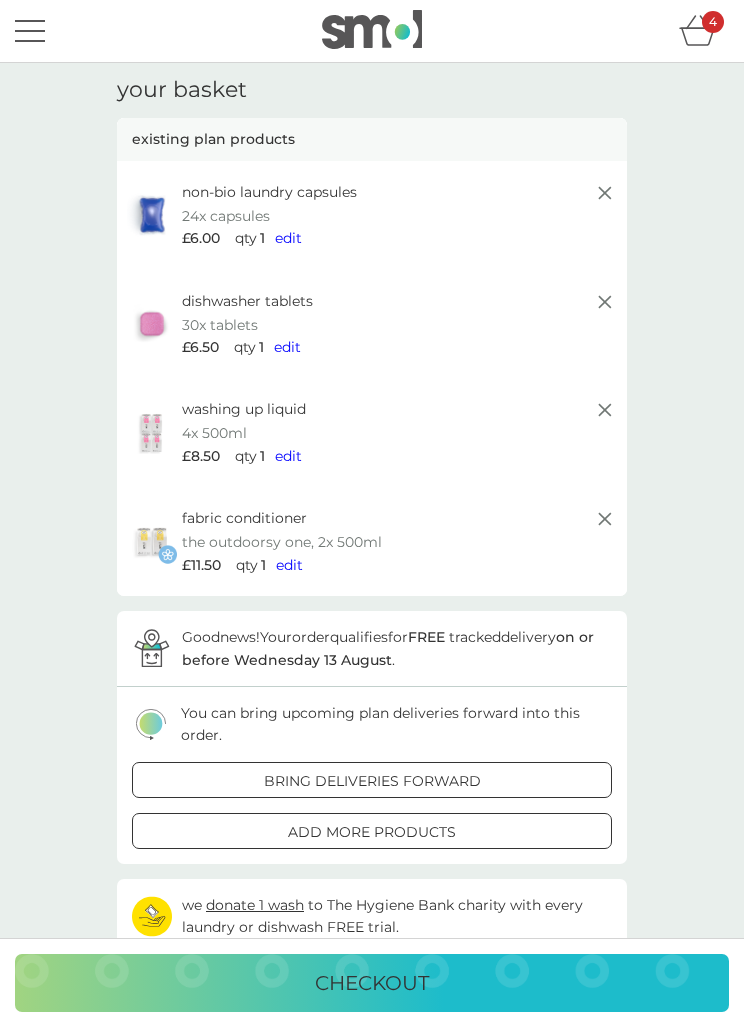 click on "edit" at bounding box center (288, 456) 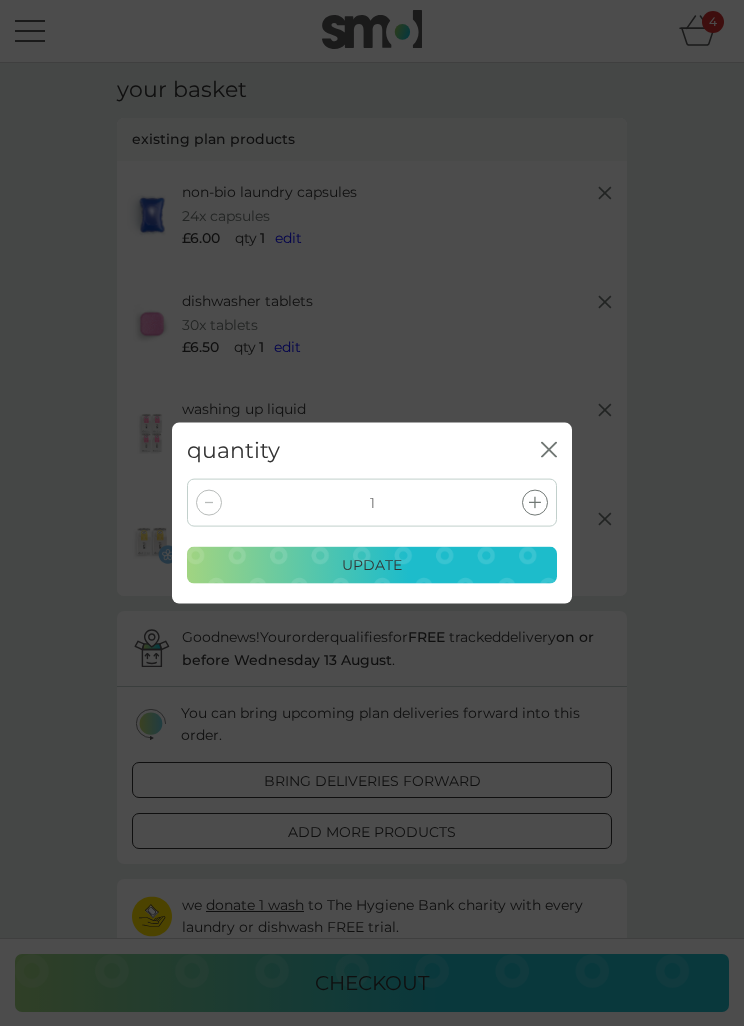 click 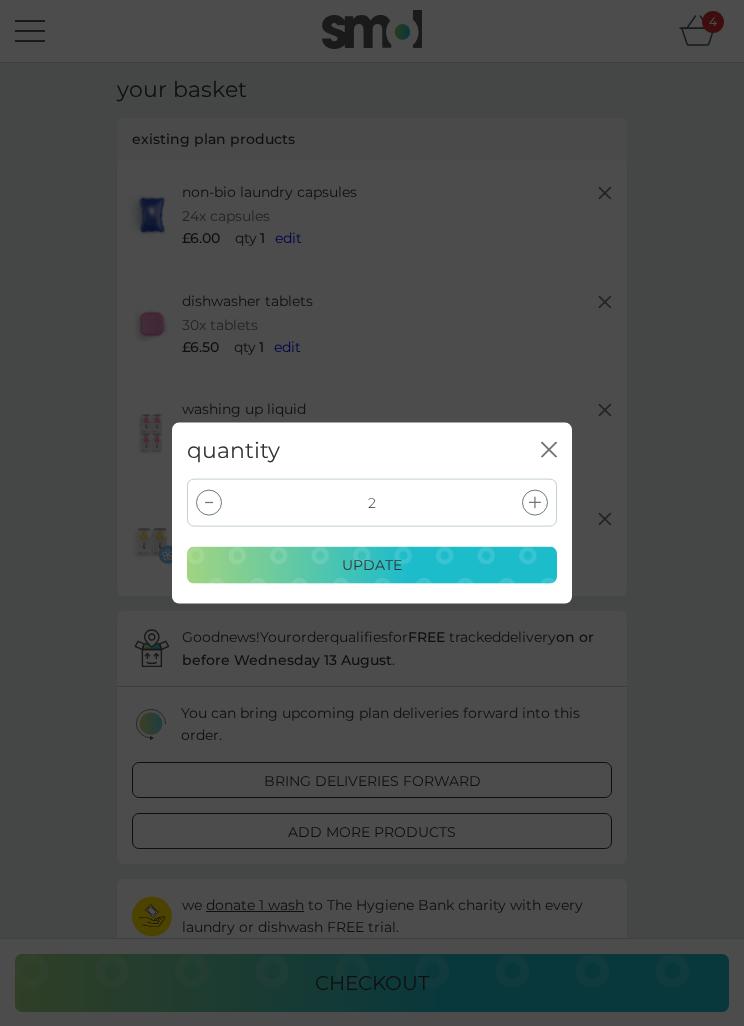 click on "update" at bounding box center [372, 565] 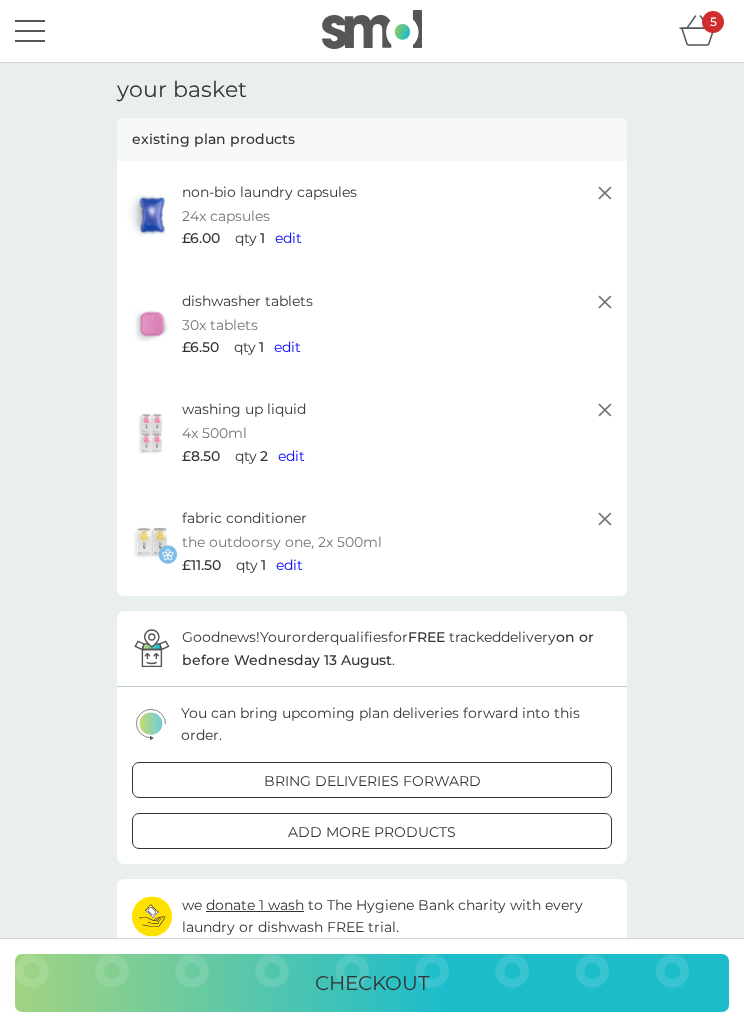 click 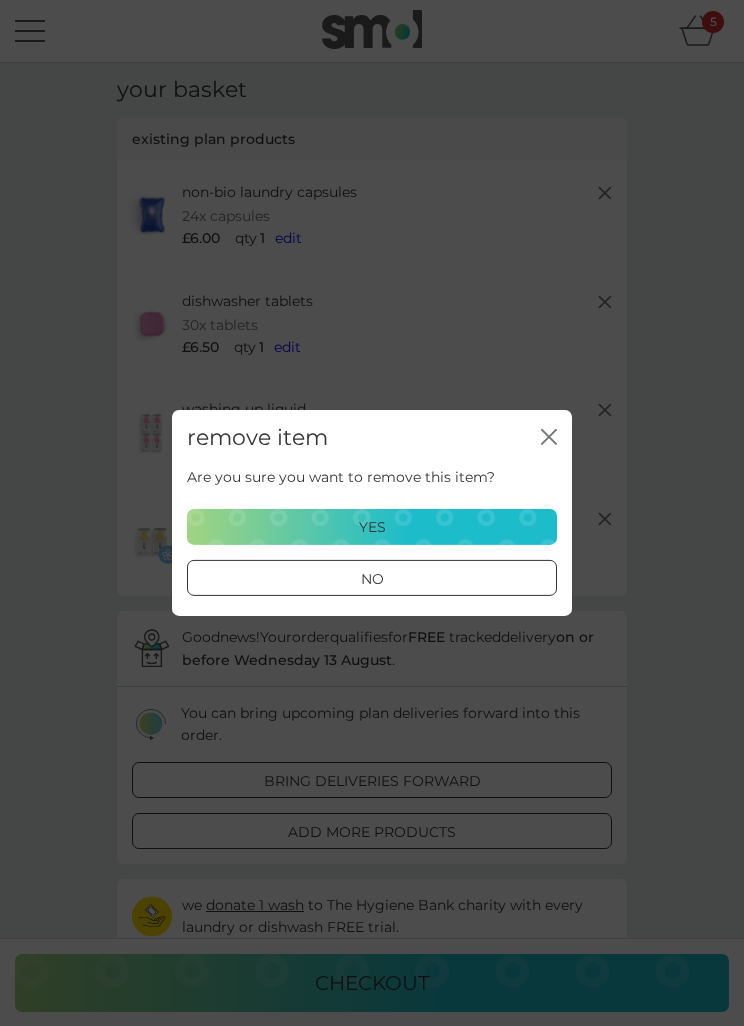 click on "close" at bounding box center (549, 438) 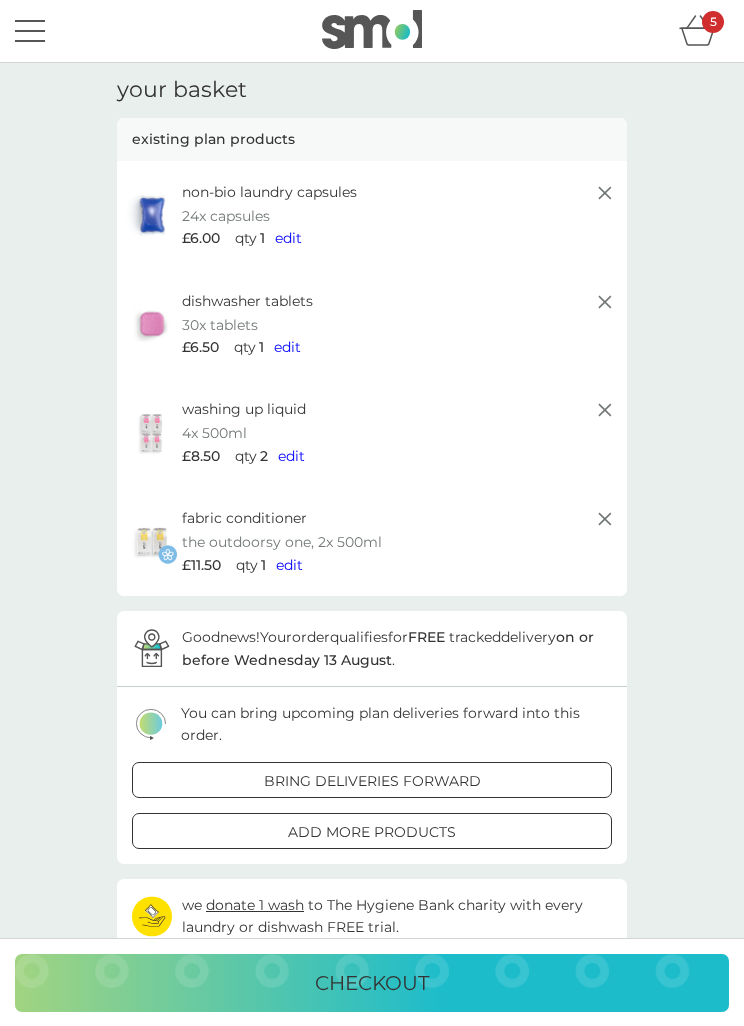 click at bounding box center (372, 832) 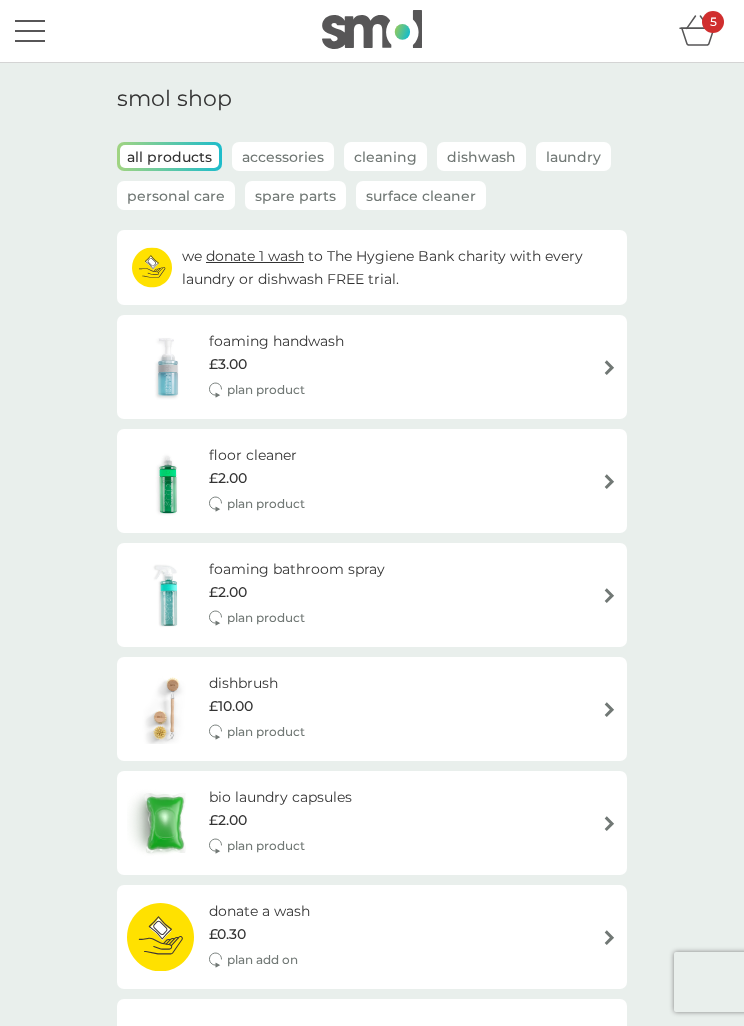 click on "foaming bathroom spray £2.00 plan product" at bounding box center (372, 595) 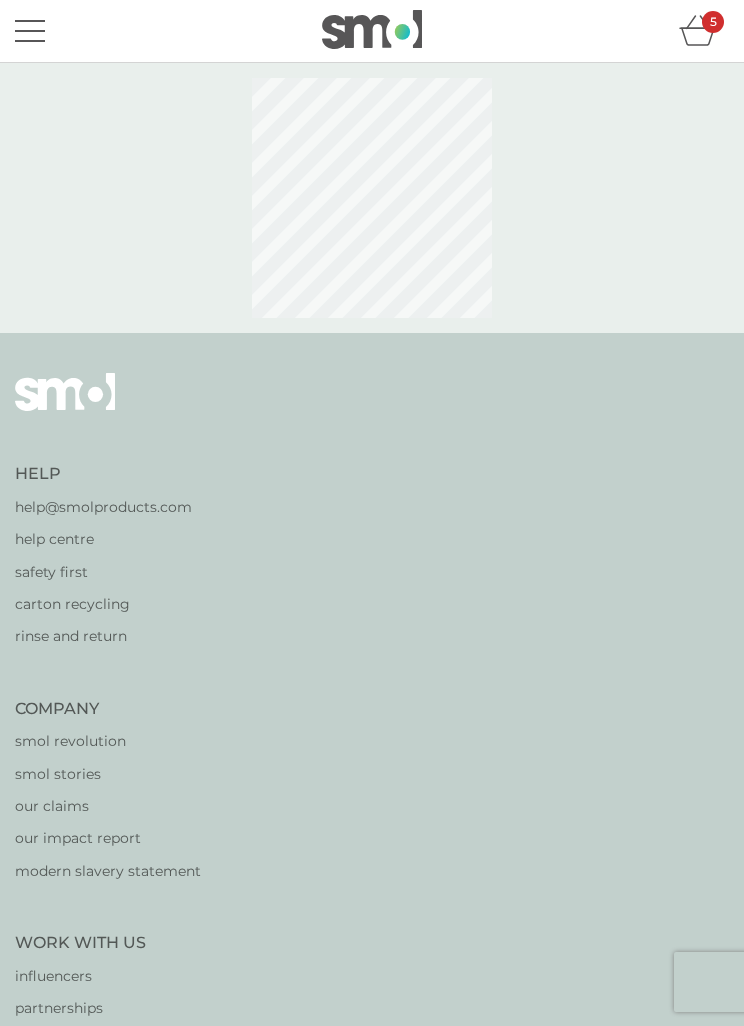 select on "182" 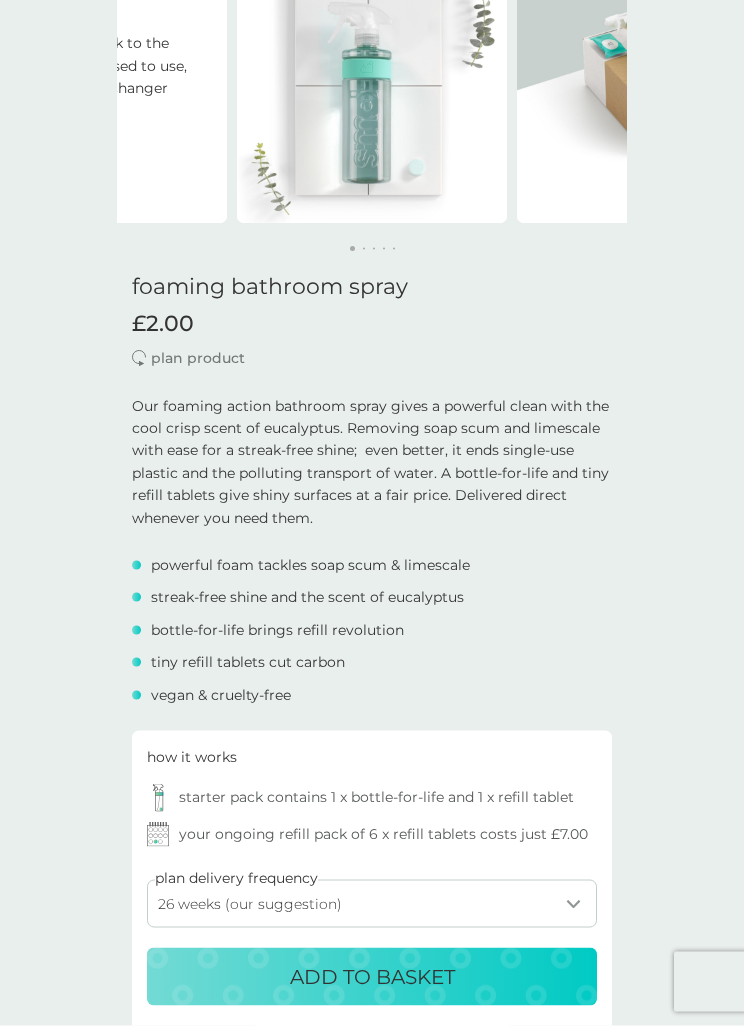 scroll, scrollTop: 179, scrollLeft: 0, axis: vertical 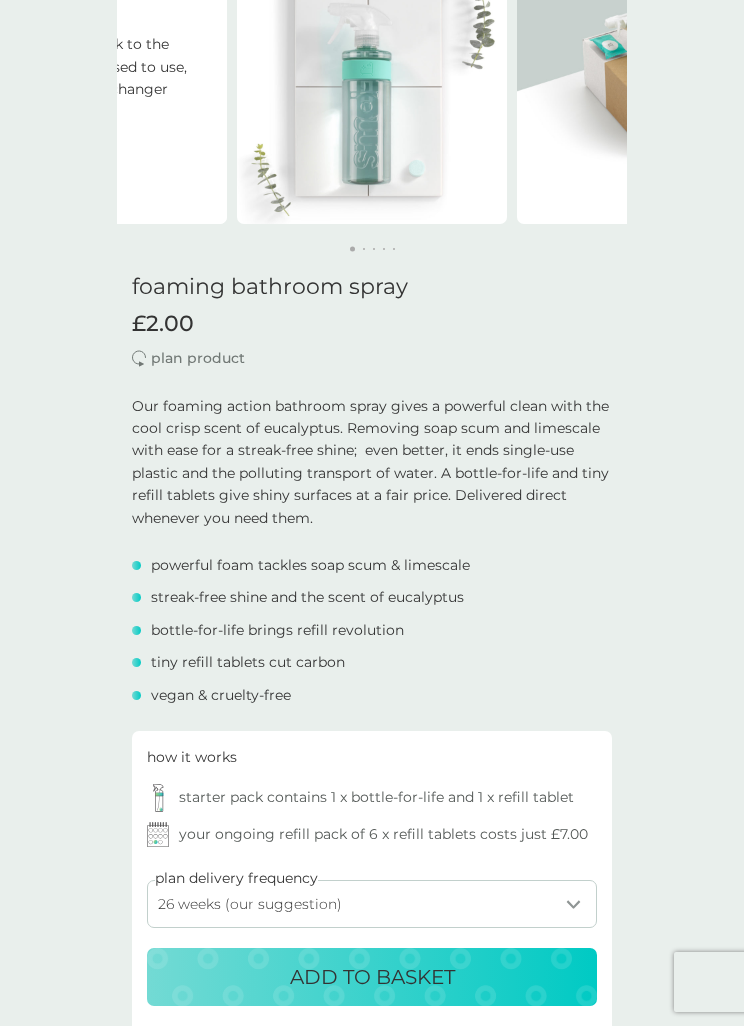 click on "ADD TO BASKET" at bounding box center [372, 977] 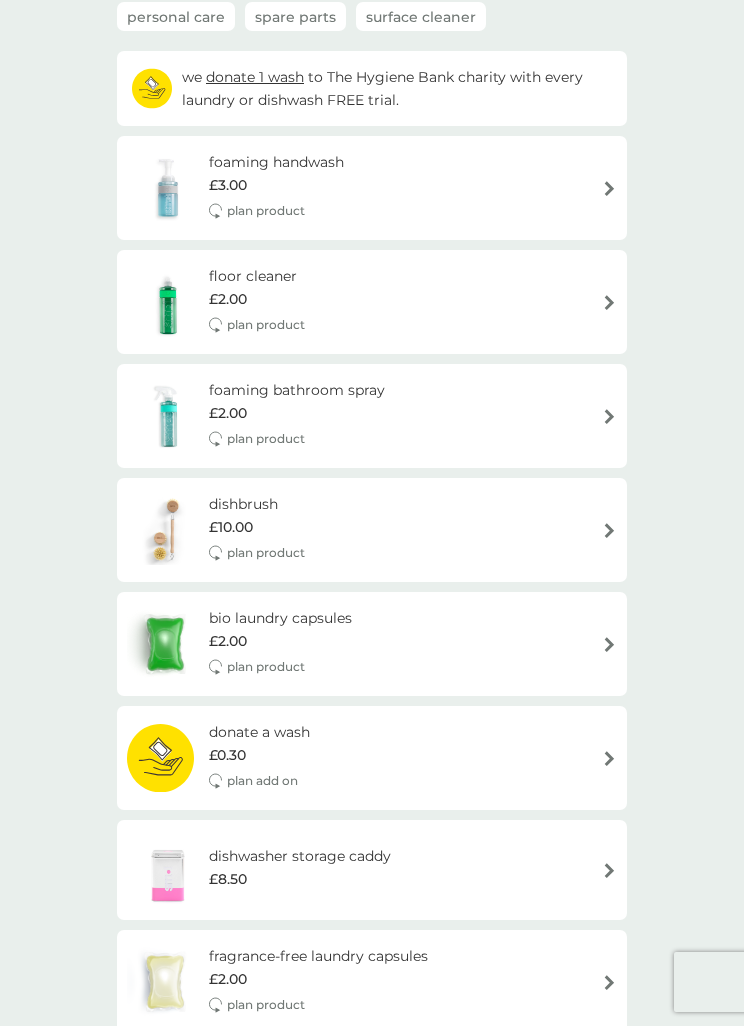 scroll, scrollTop: 0, scrollLeft: 0, axis: both 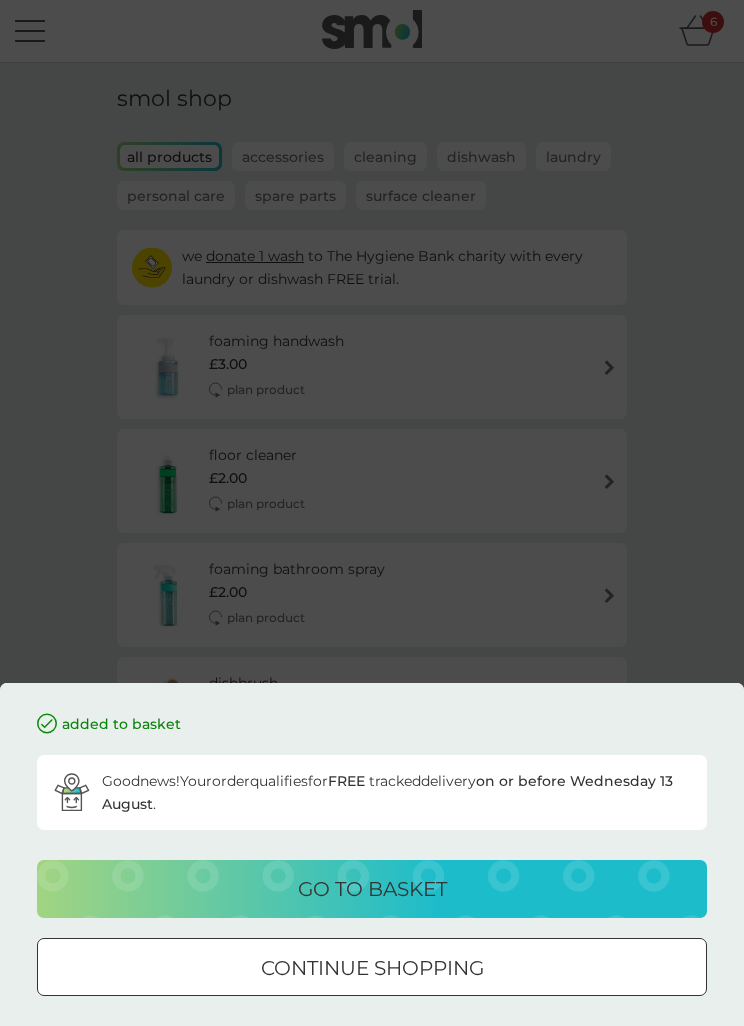click on "go to basket" at bounding box center (372, 889) 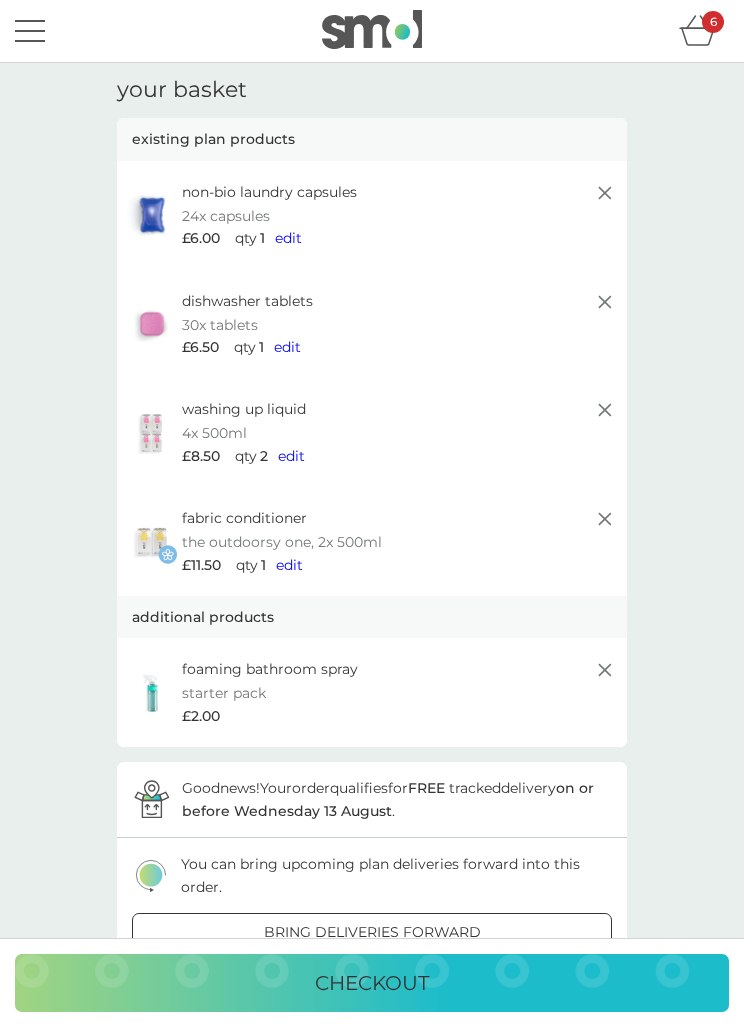 click on "edit" at bounding box center [291, 456] 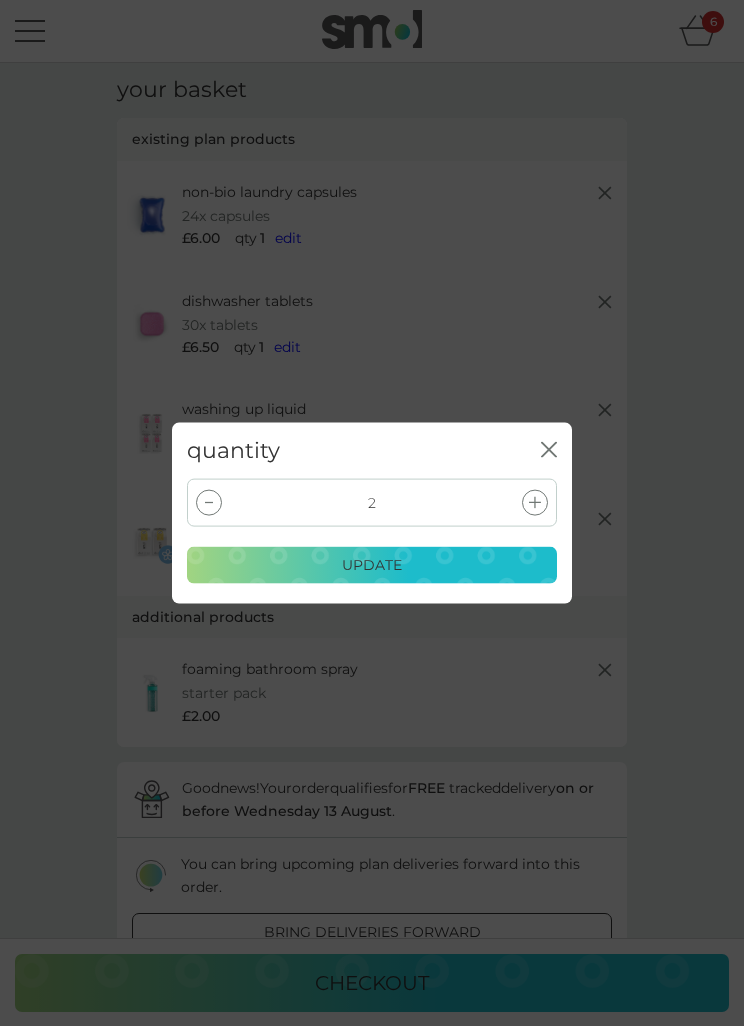 click at bounding box center (209, 503) 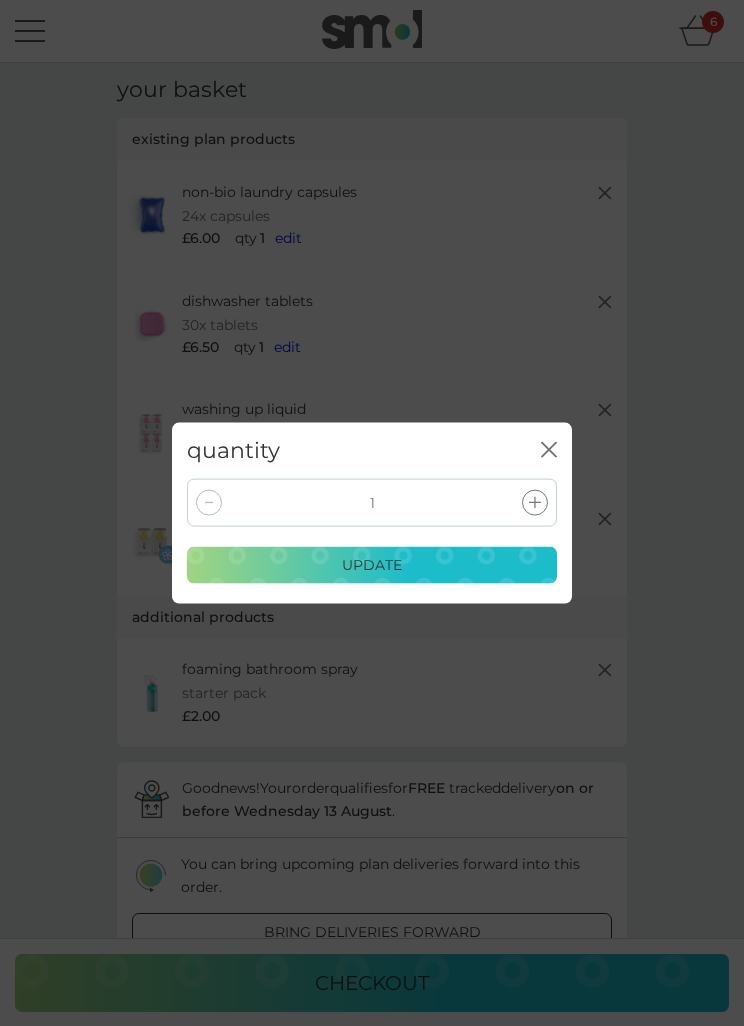 click on "update" at bounding box center [372, 565] 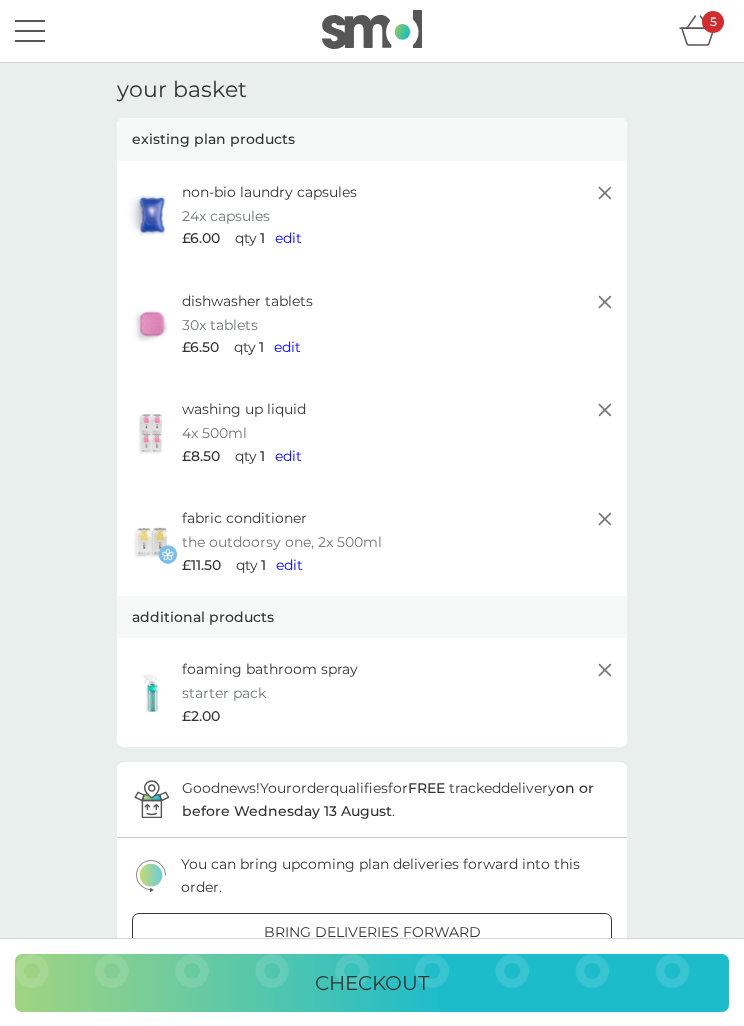 click on "add more products" at bounding box center [372, 983] 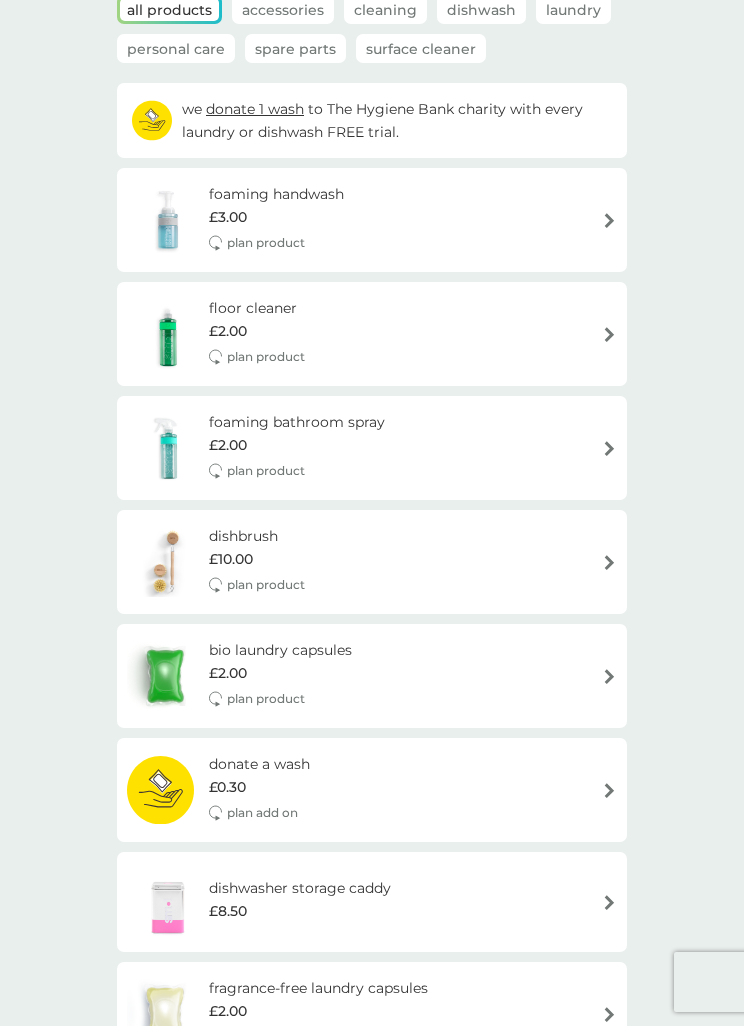 scroll, scrollTop: 0, scrollLeft: 0, axis: both 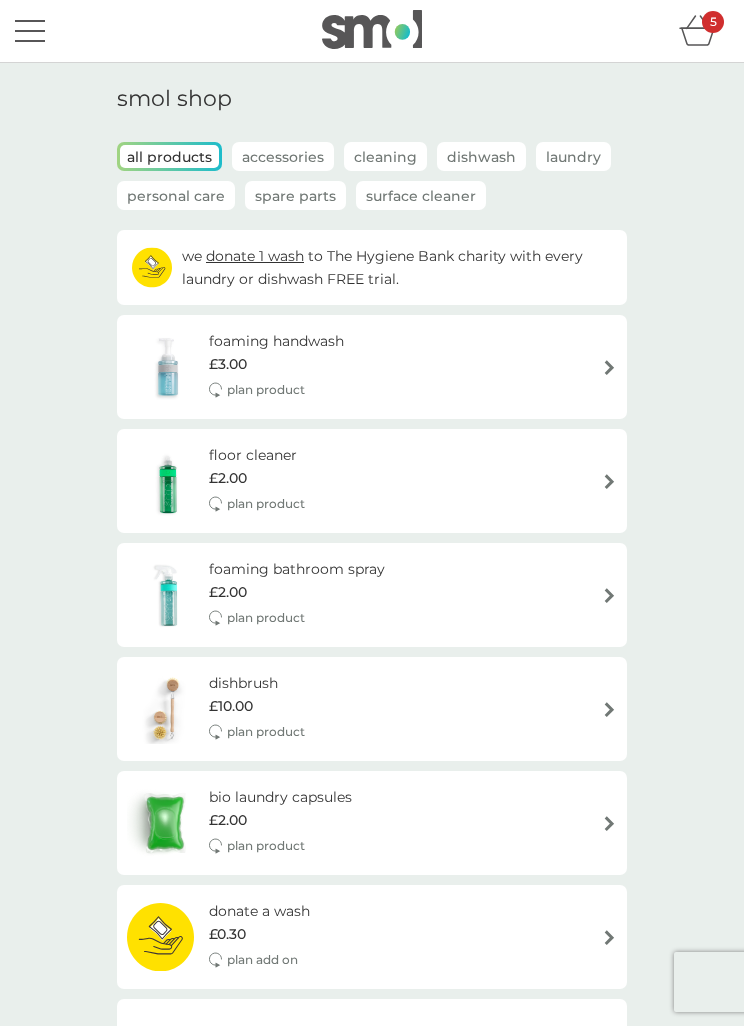 click 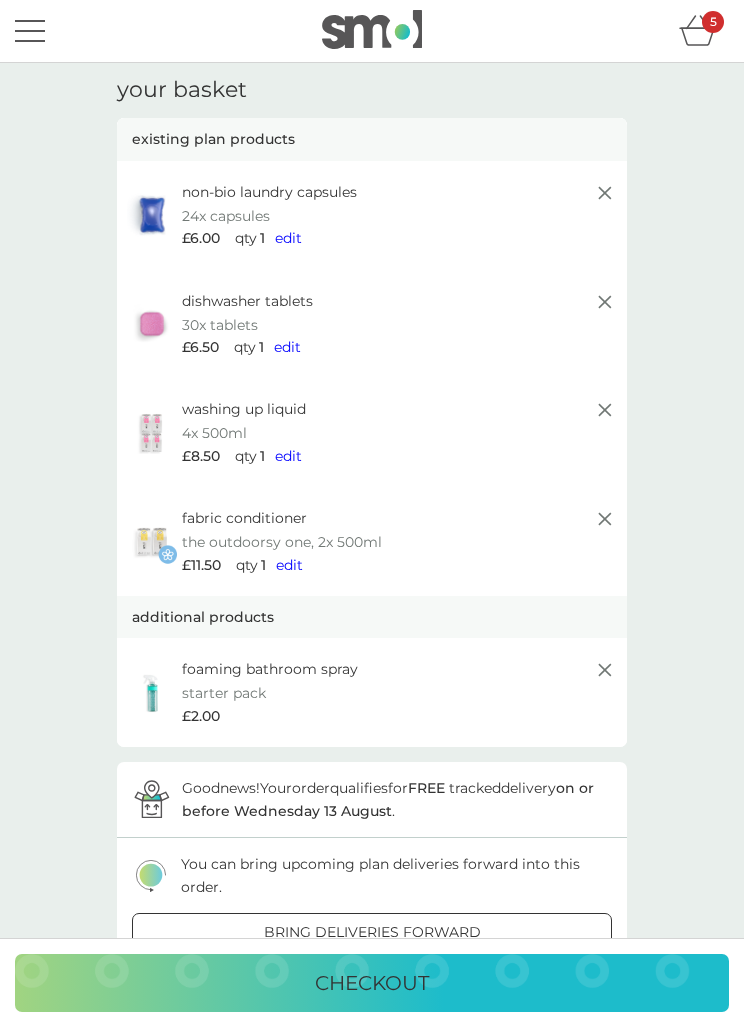 click on "checkout" at bounding box center (372, 983) 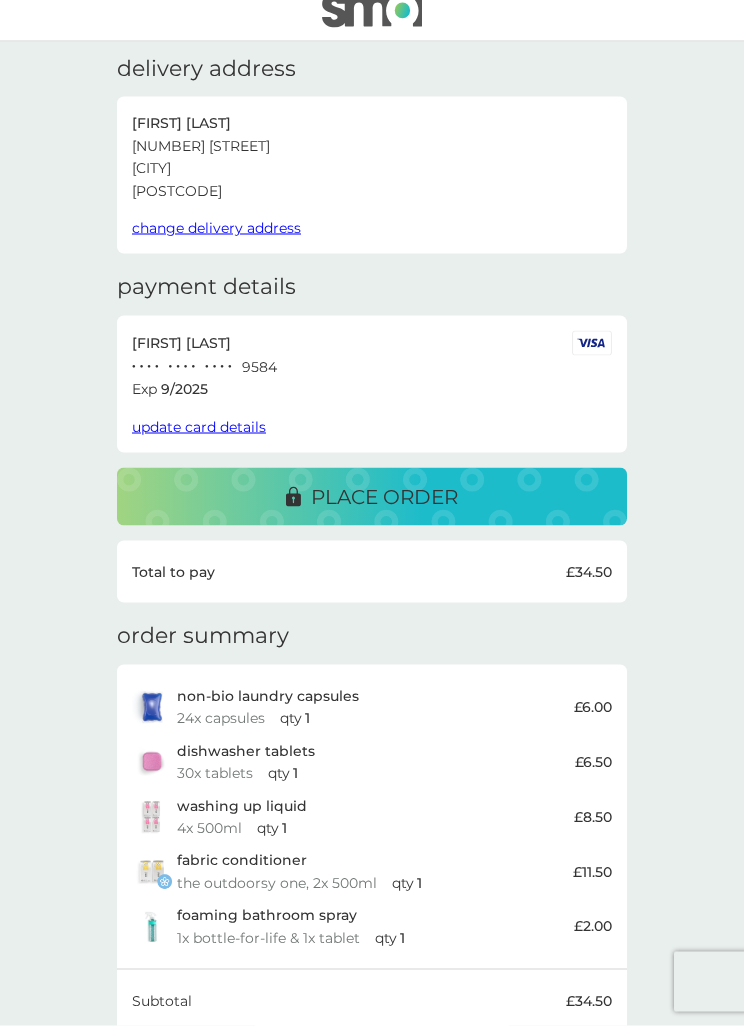 scroll, scrollTop: 0, scrollLeft: 0, axis: both 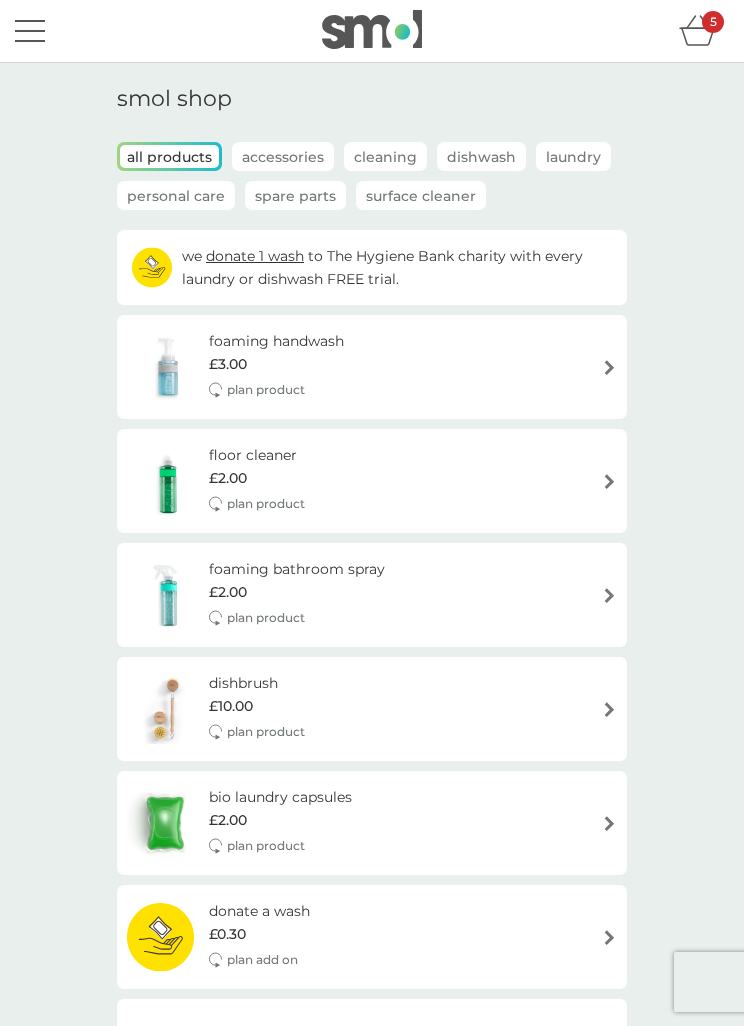 click at bounding box center (30, 31) 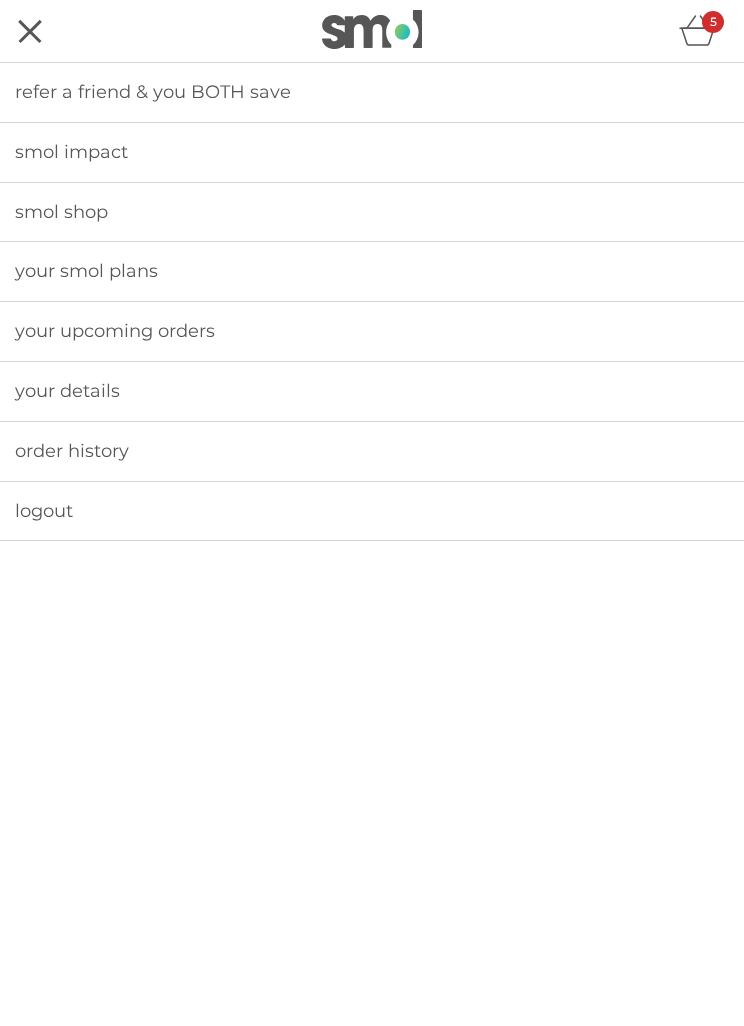 click on "logout" at bounding box center (44, 511) 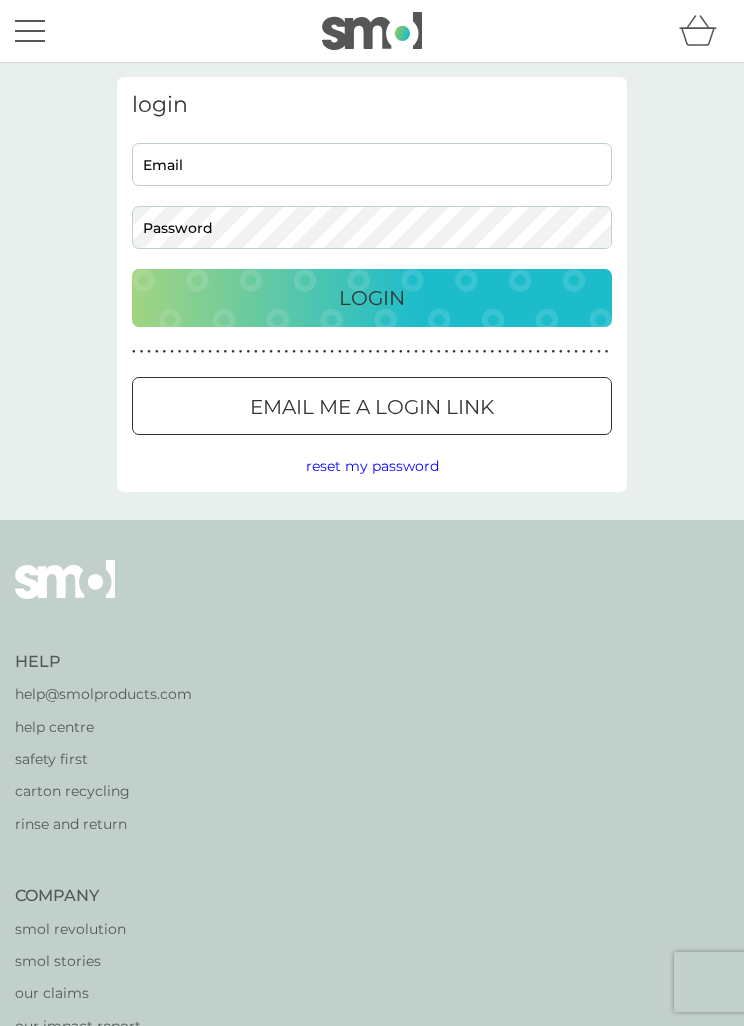 scroll, scrollTop: 0, scrollLeft: 0, axis: both 